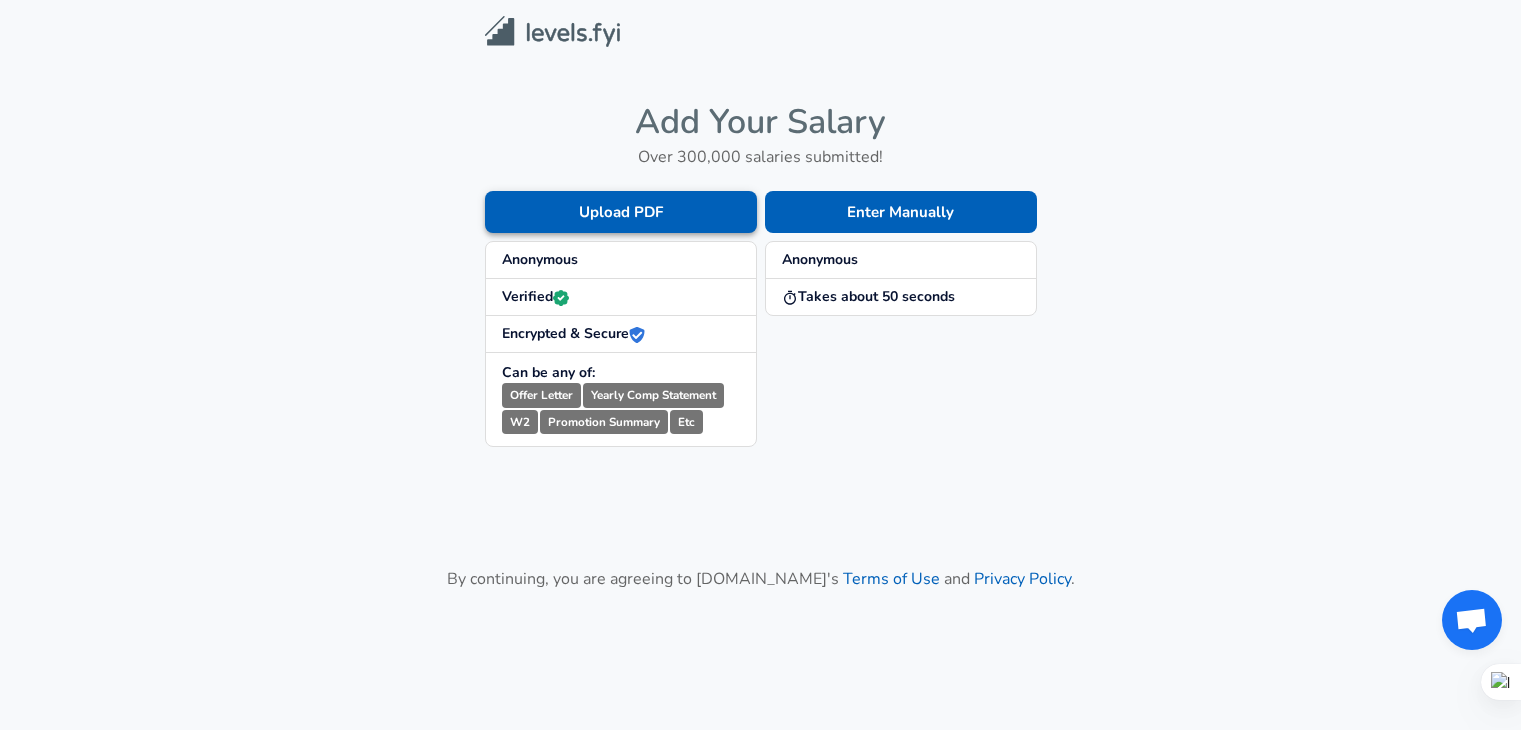 scroll, scrollTop: 0, scrollLeft: 0, axis: both 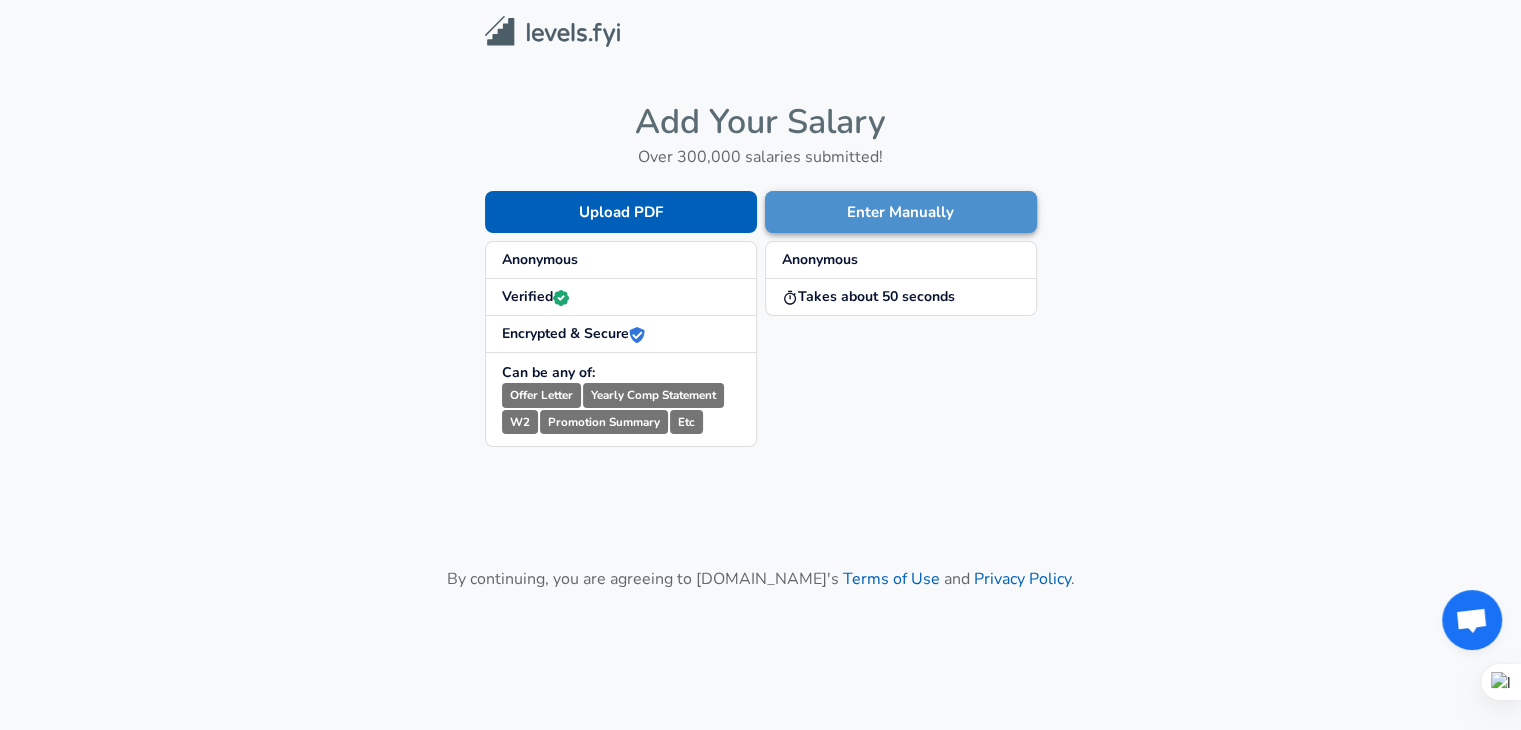 click on "Enter Manually" at bounding box center (901, 212) 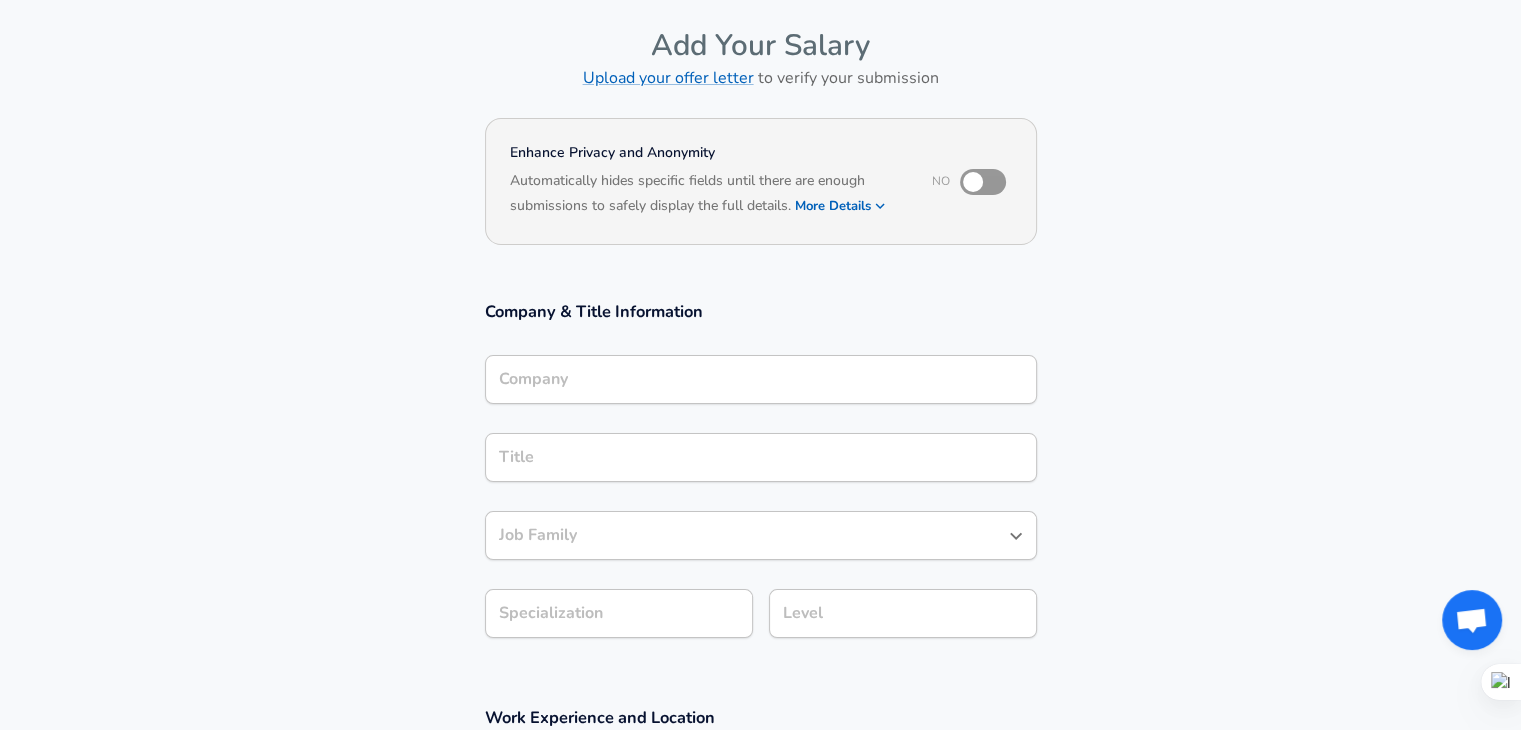 scroll, scrollTop: 116, scrollLeft: 0, axis: vertical 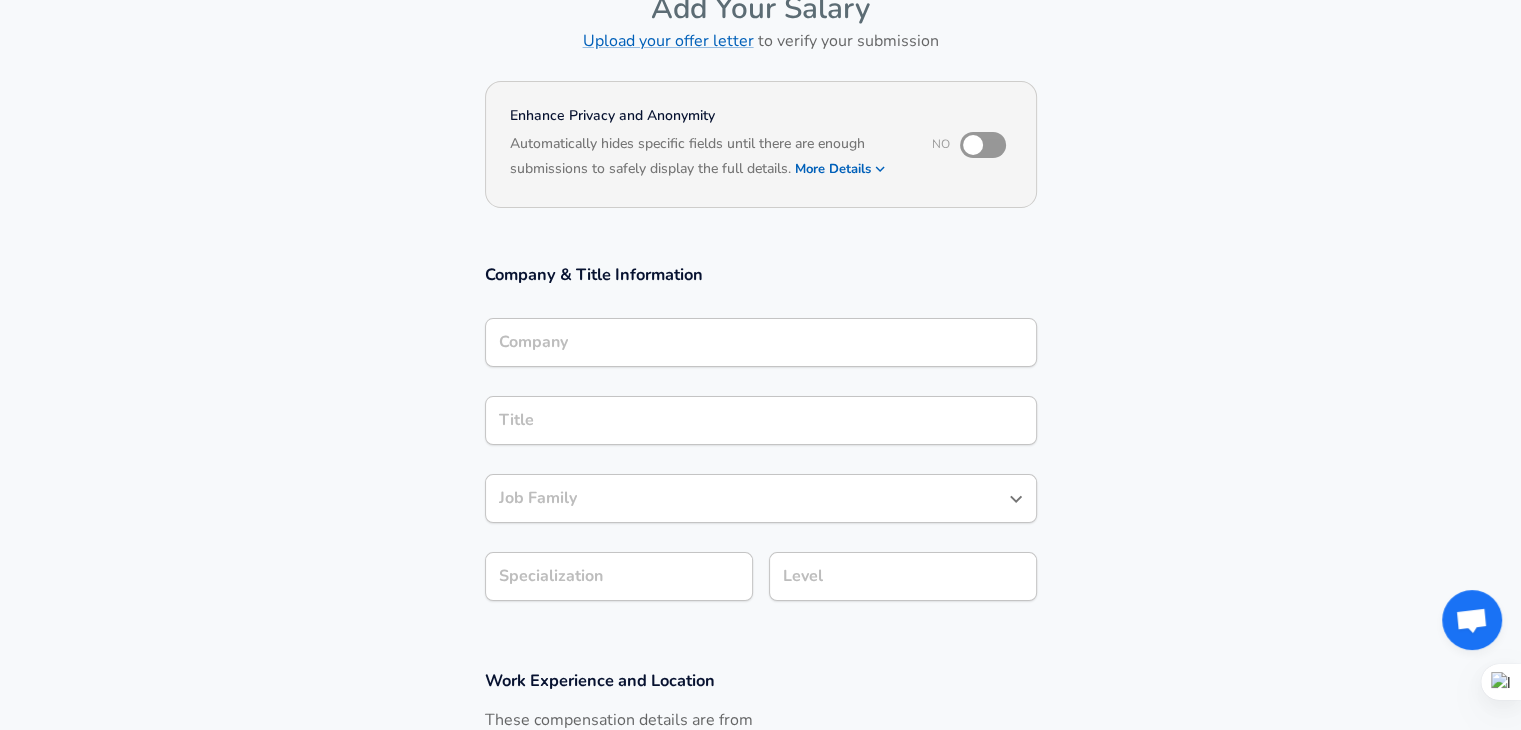 click on "Company" at bounding box center [761, 342] 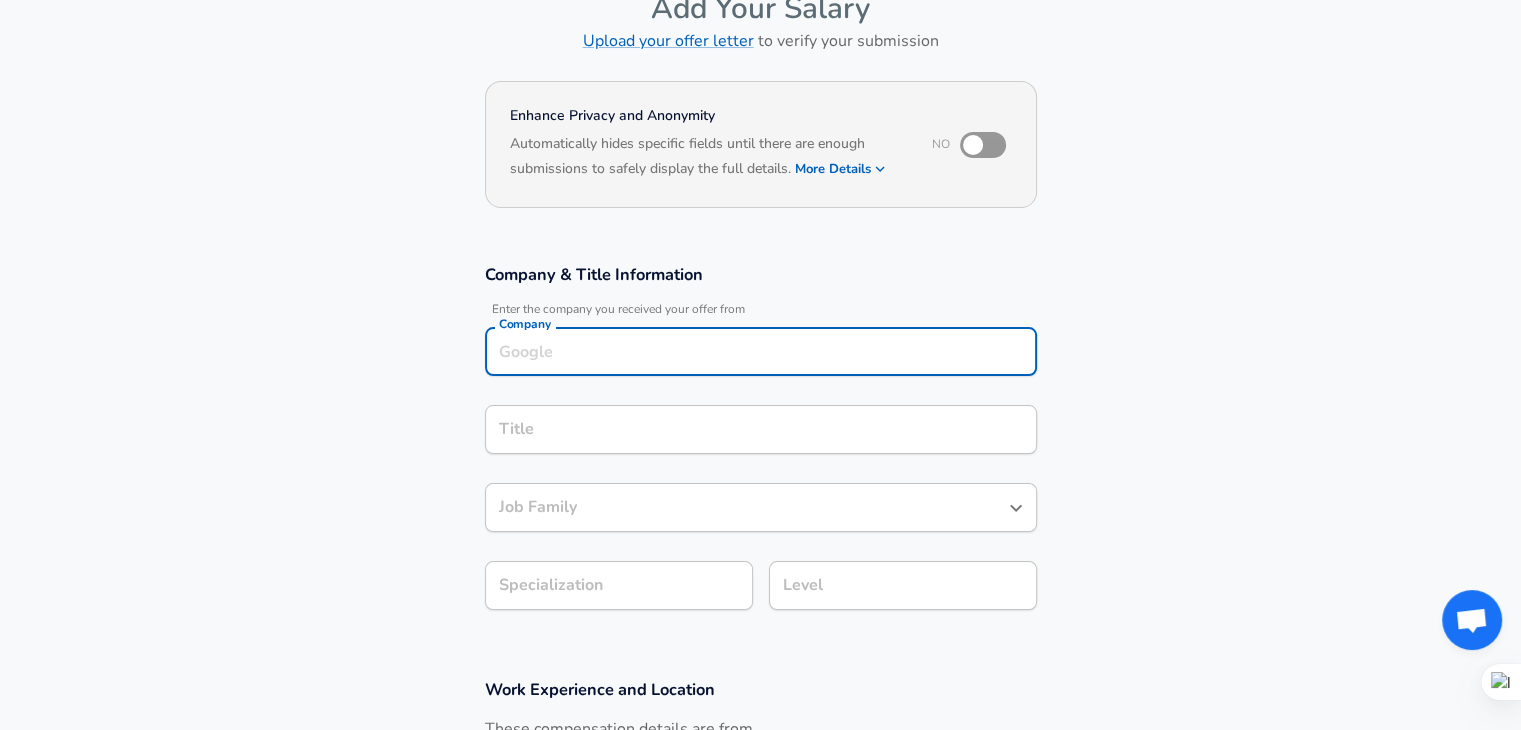 scroll, scrollTop: 136, scrollLeft: 0, axis: vertical 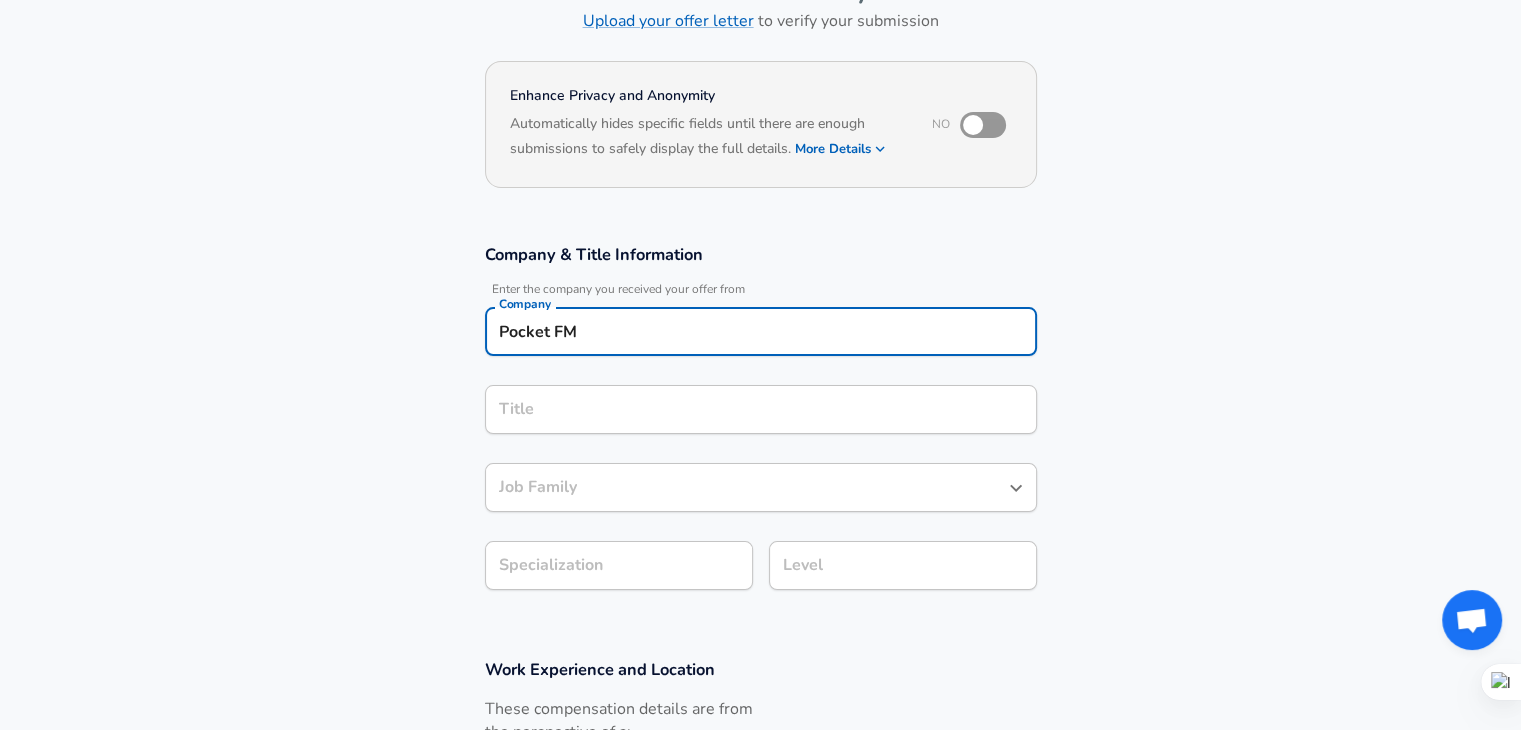 type on "Pocket FM" 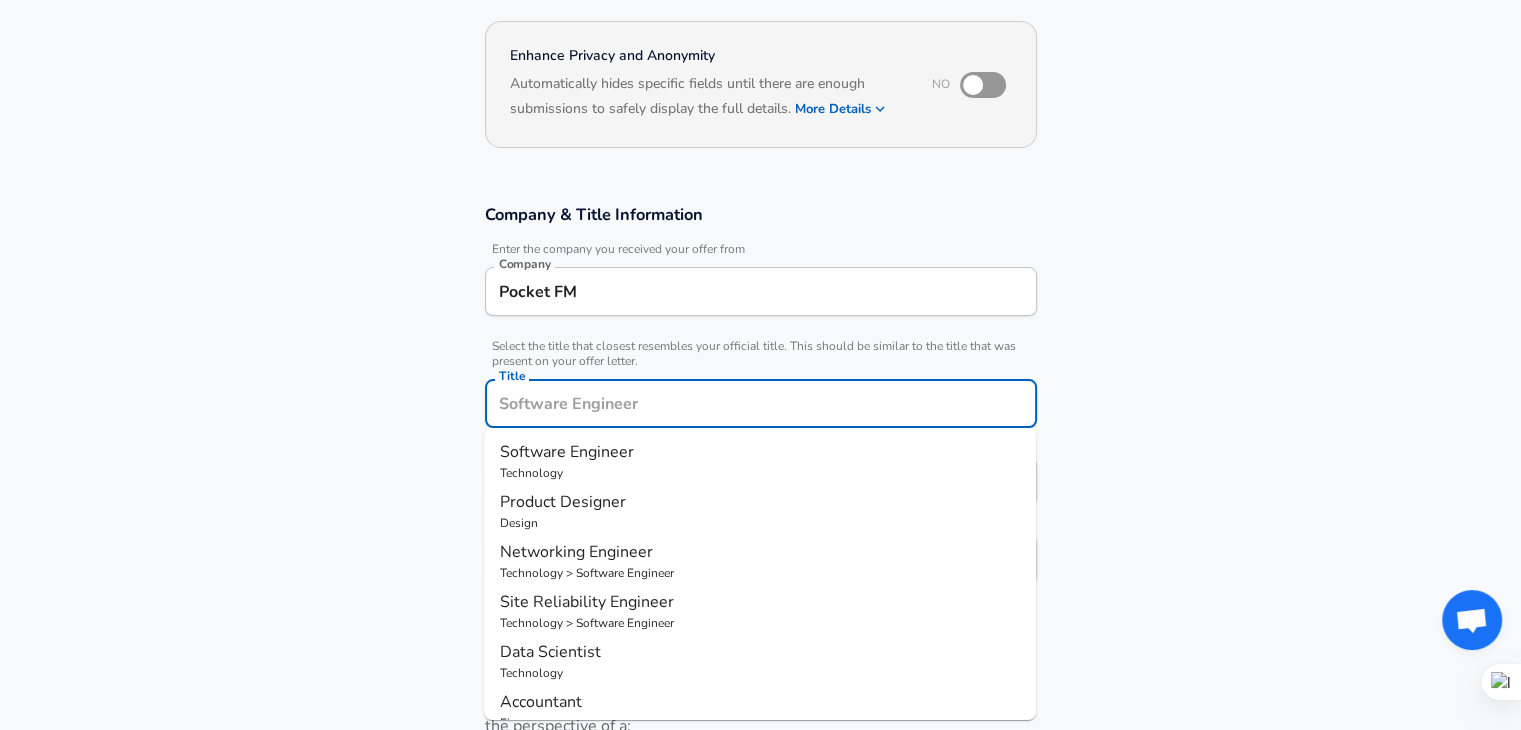 click on "Title" at bounding box center (761, 403) 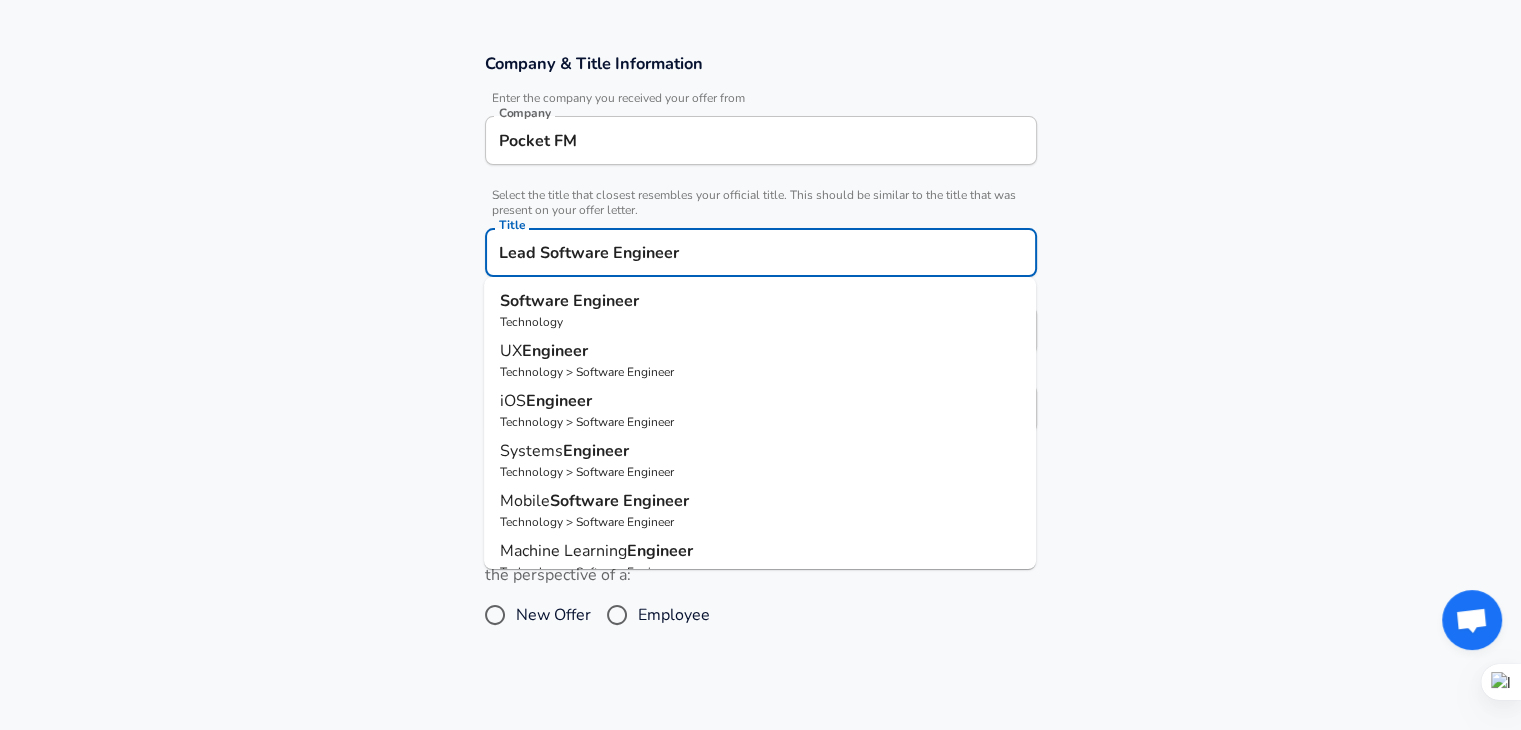 scroll, scrollTop: 330, scrollLeft: 0, axis: vertical 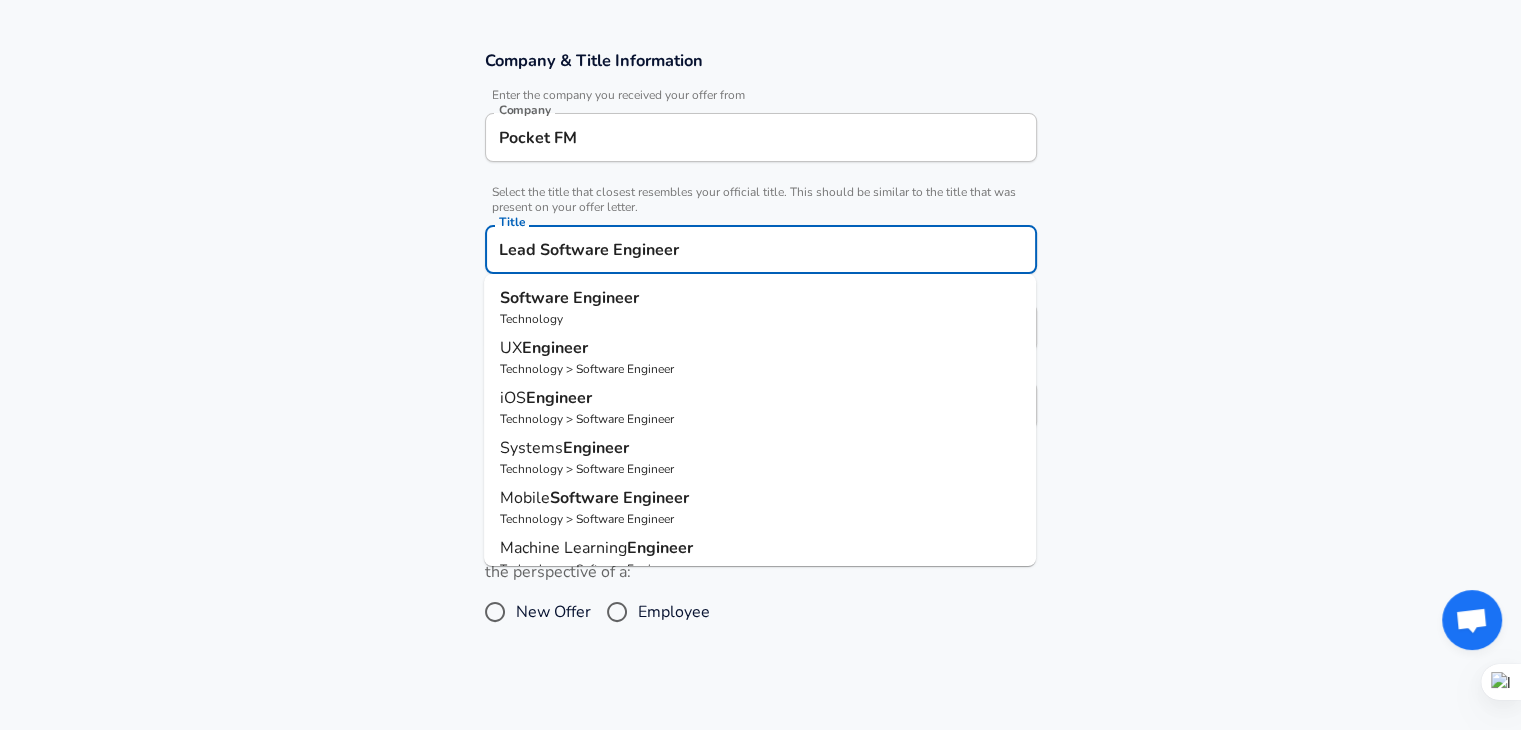 click on "Technology" at bounding box center [760, 319] 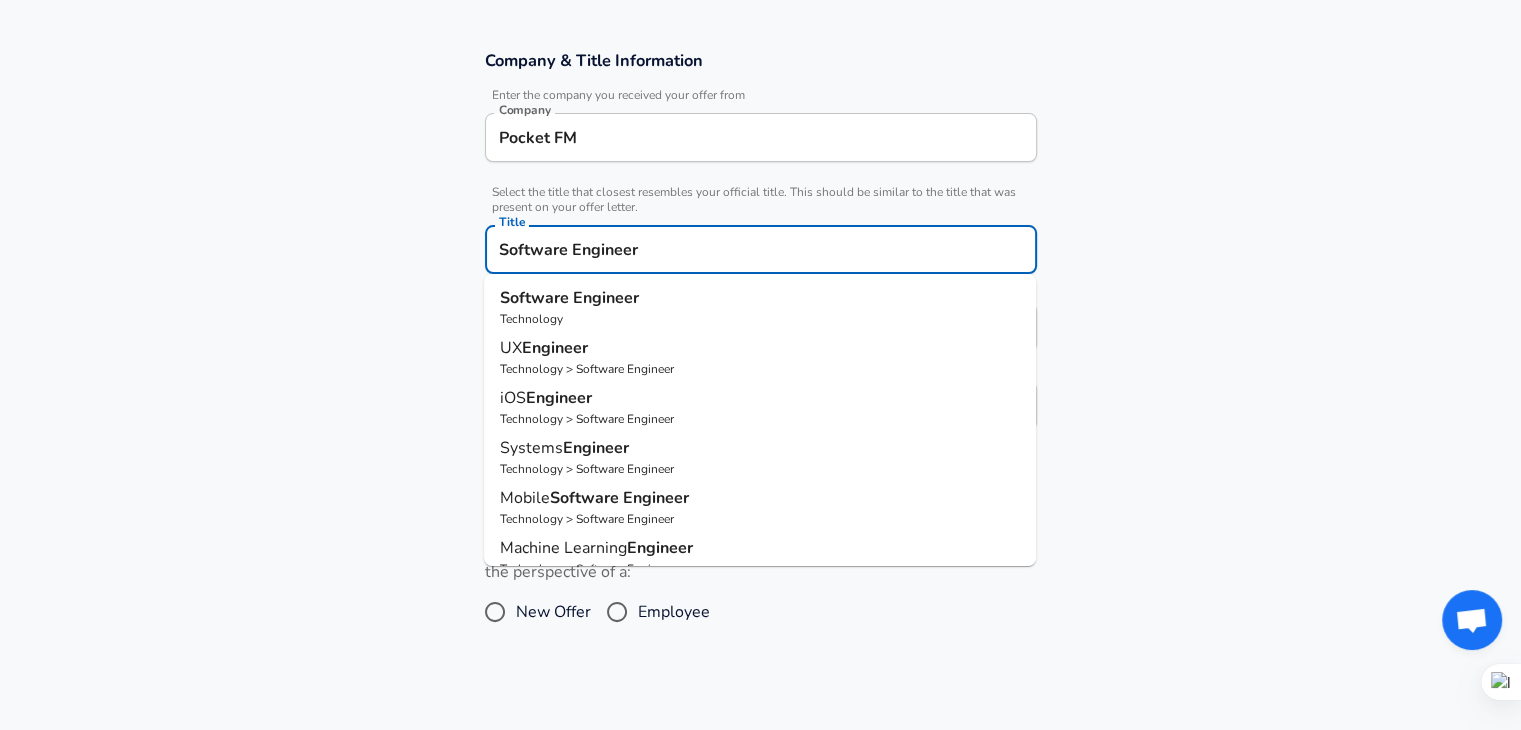type on "Software Engineer" 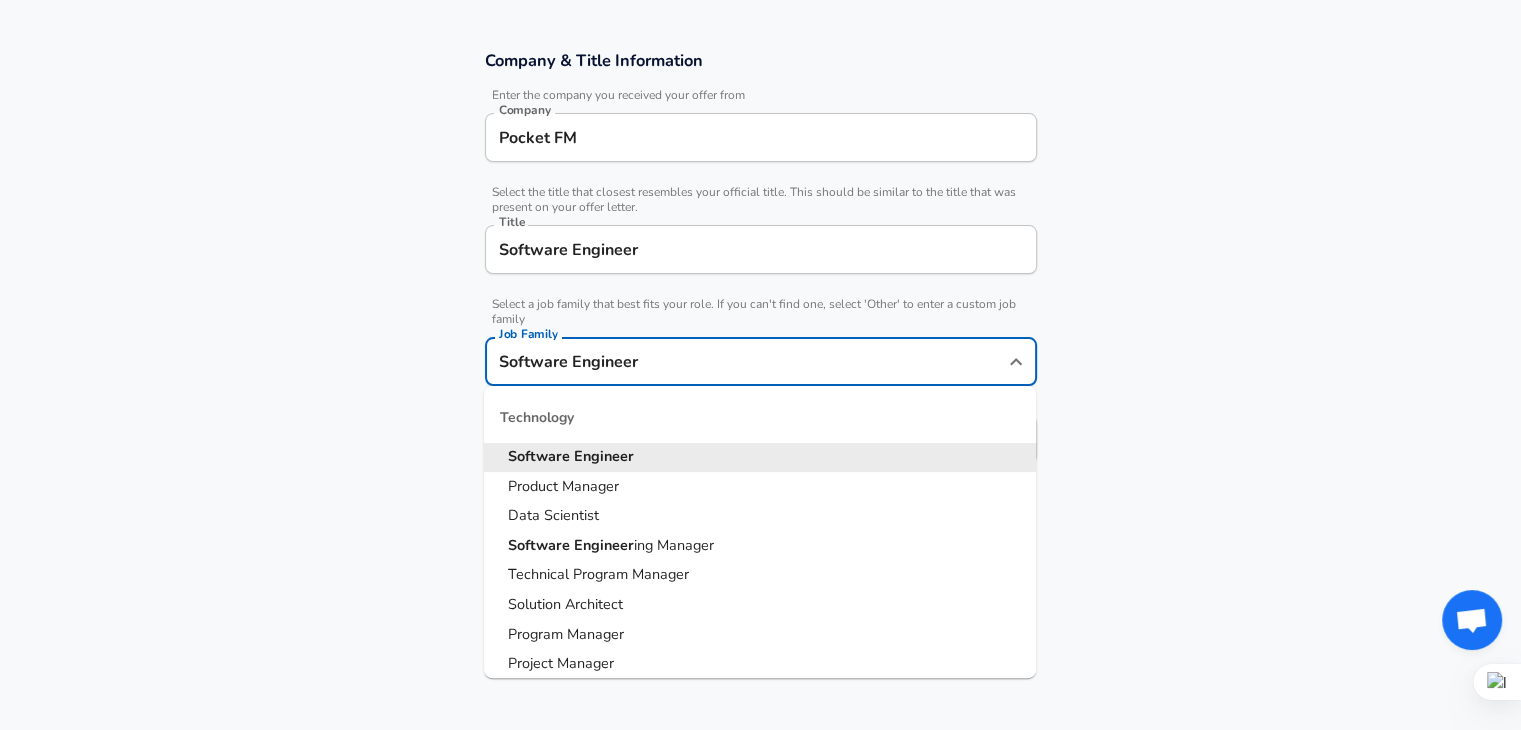 click on "Restart Add Your Salary Upload your offer letter   to verify your submission Enhance Privacy and Anonymity No Automatically hides specific fields until there are enough submissions to safely display the full details.   More Details Based on your submission and the data points that we have already collected, we will automatically hide and anonymize specific fields if there aren't enough data points to remain sufficiently anonymous. Company & Title Information   Enter the company you received your offer from Company Pocket FM Company   Select the title that closest resembles your official title. This should be similar to the title that was present on your offer letter. Title Software Engineer Title   Select a job family that best fits your role. If you can't find one, select 'Other' to enter a custom job family Job Family Software Engineer Job Family Technology Software     Engineer Product Manager Data Scientist Software     Engineer ing Manager Technical Program Manager Solution Architect Program Manager MEP" at bounding box center (760, 35) 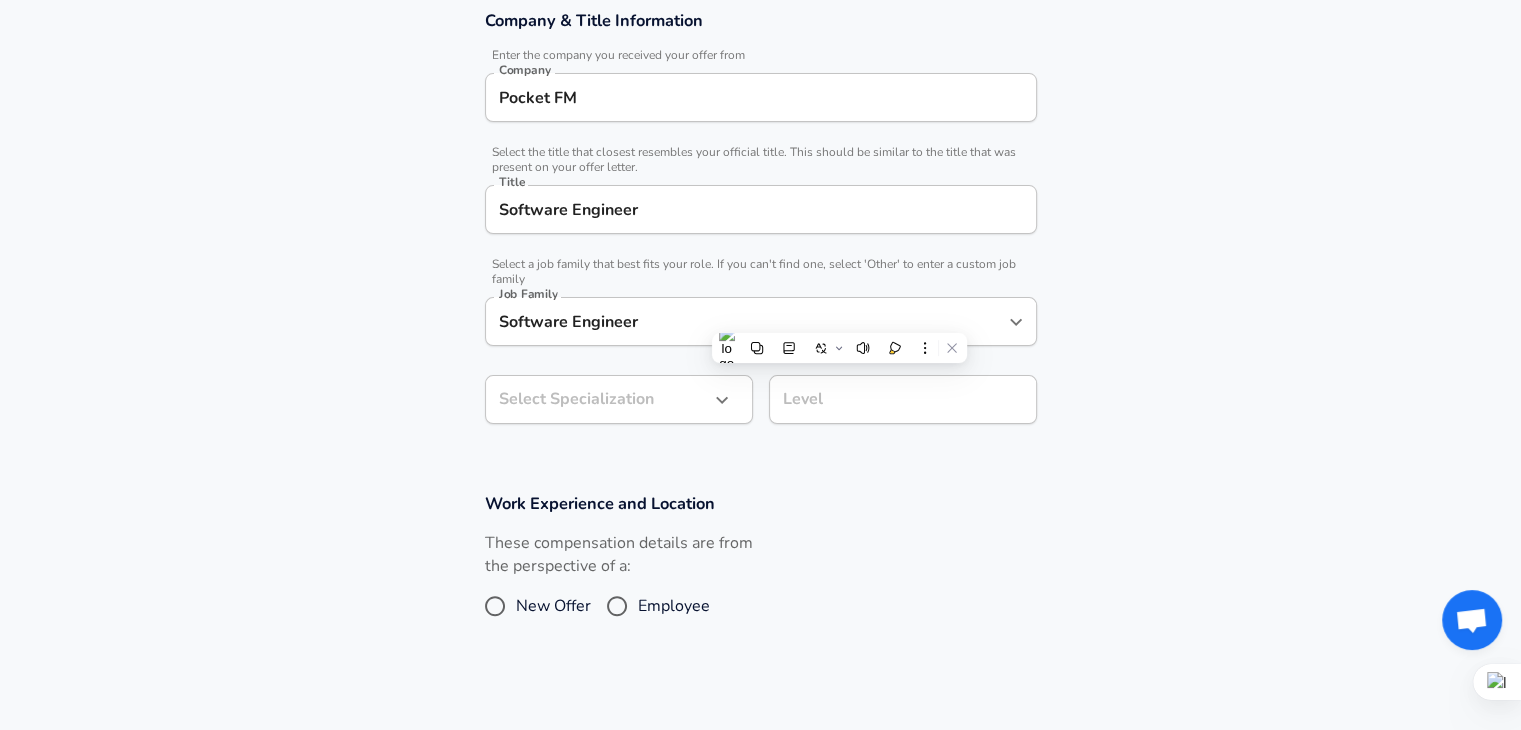 click on "Company & Title Information   Enter the company you received your offer from Company Pocket FM Company   Select the title that closest resembles your official title. This should be similar to the title that was present on your offer letter. Title Software Engineer Title   Select a job family that best fits your role. If you can't find one, select 'Other' to enter a custom job family Job Family Software Engineer Job Family Select Specialization ​ Select Specialization Level Level" at bounding box center (760, 227) 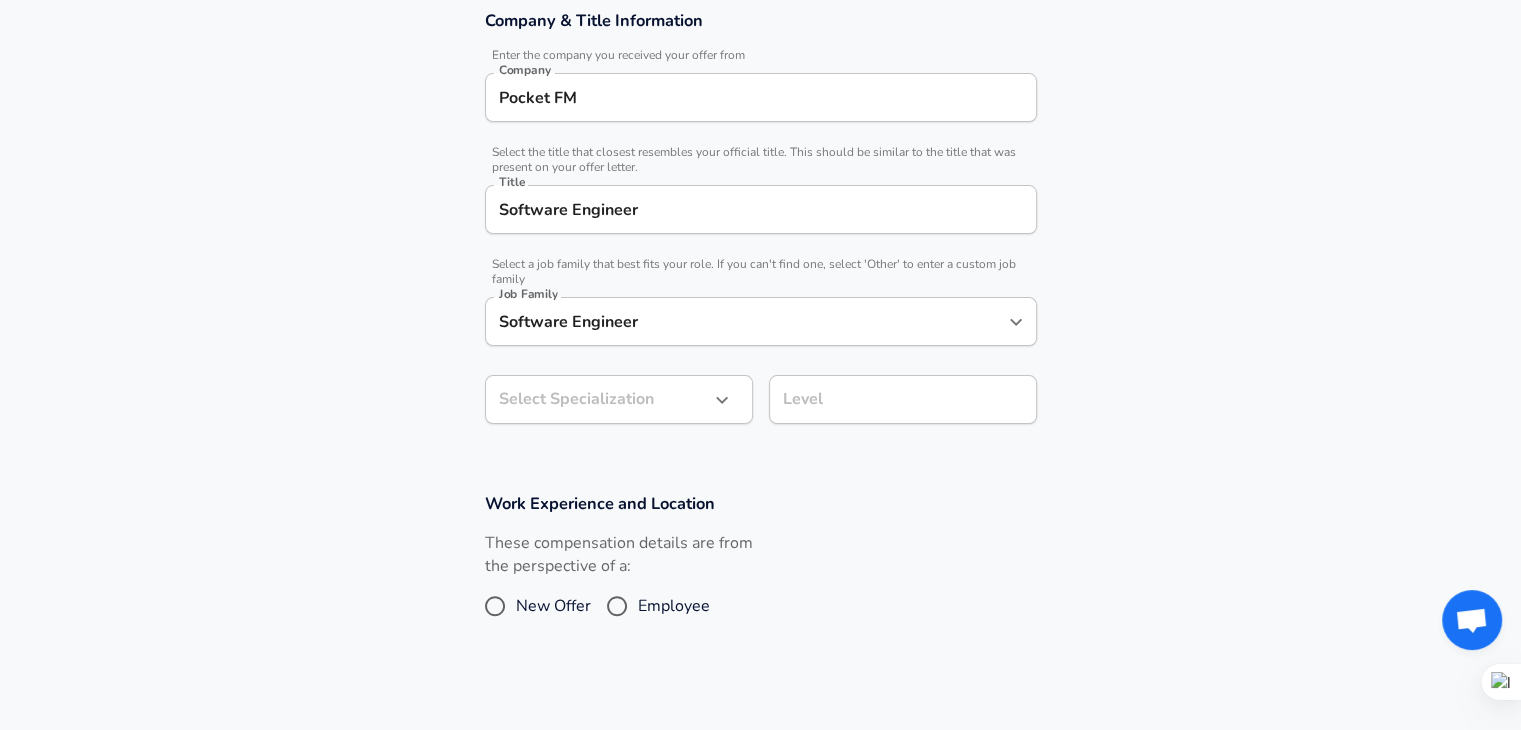 drag, startPoint x: 717, startPoint y: 421, endPoint x: 688, endPoint y: 397, distance: 37.64306 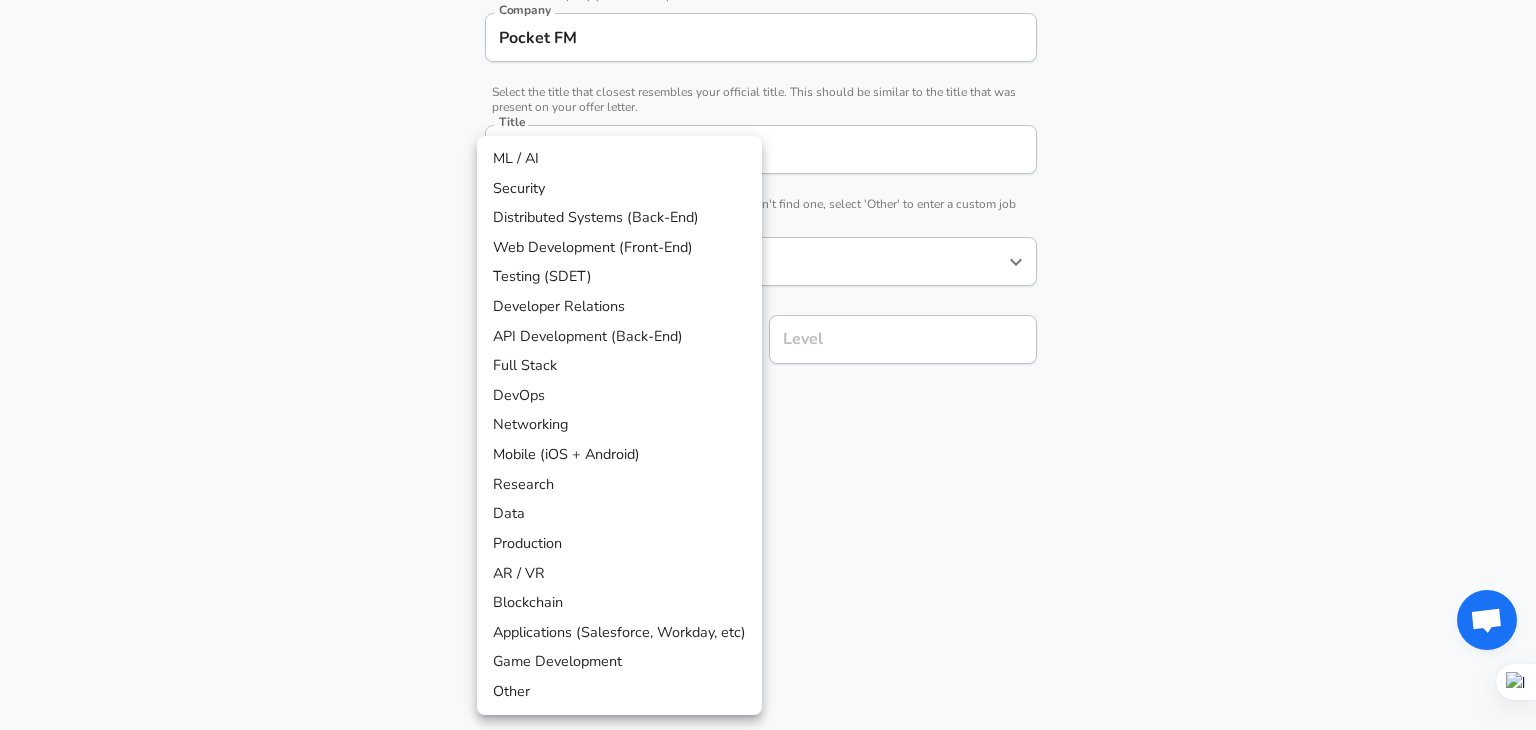 click on "Restart Add Your Salary Upload your offer letter   to verify your submission Enhance Privacy and Anonymity No Automatically hides specific fields until there are enough submissions to safely display the full details.   More Details Based on your submission and the data points that we have already collected, we will automatically hide and anonymize specific fields if there aren't enough data points to remain sufficiently anonymous. Company & Title Information   Enter the company you received your offer from Company Pocket FM Company   Select the title that closest resembles your official title. This should be similar to the title that was present on your offer letter. Title Software Engineer Title   Select a job family that best fits your role. If you can't find one, select 'Other' to enter a custom job family Job Family Software Engineer Job Family   Select a Specialization that best fits your role. If you can't find one, select 'Other' to enter a custom specialization Select Specialization ​ Level Level" at bounding box center (768, -65) 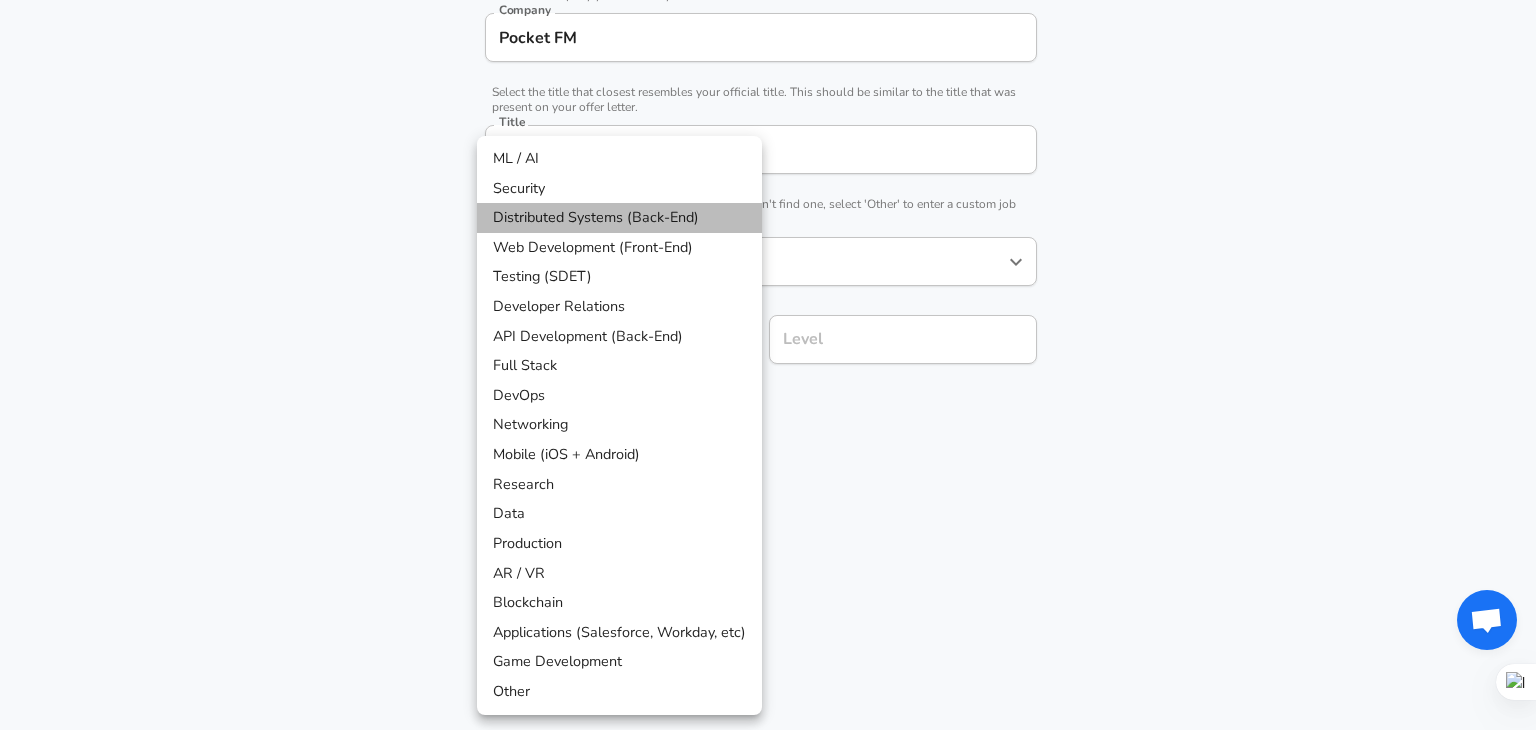 click on "Distributed Systems (Back-End)" at bounding box center [619, 218] 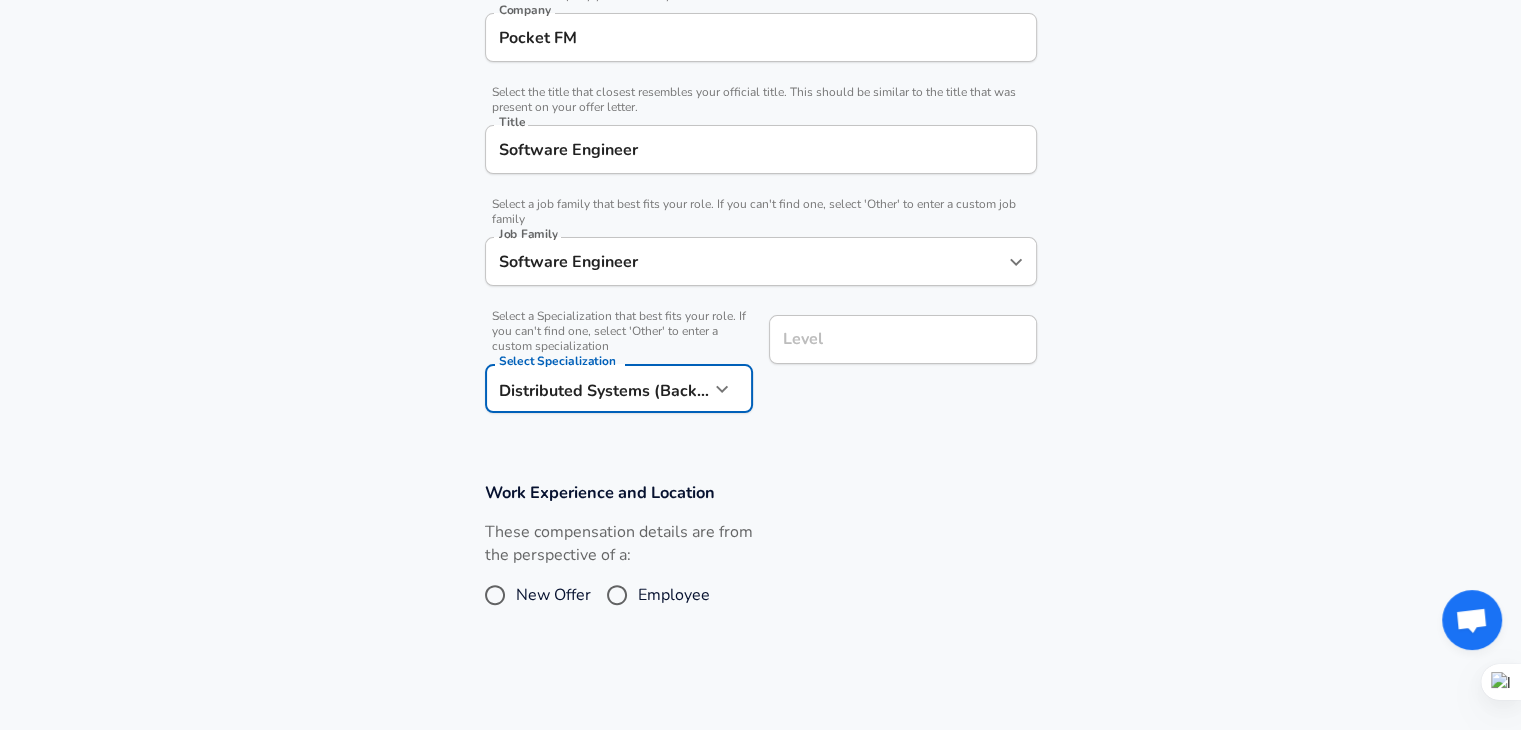 click on "Level" at bounding box center [903, 339] 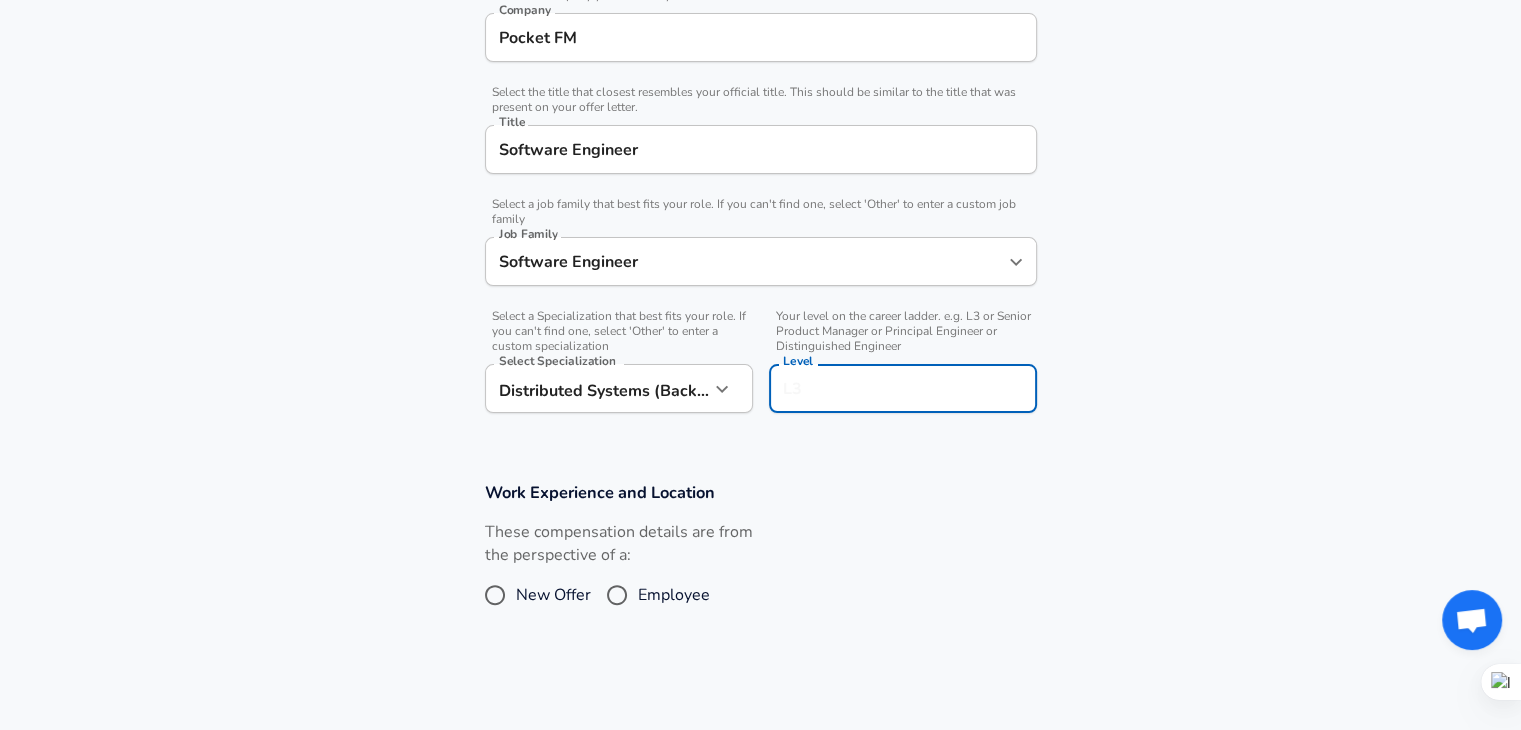 scroll, scrollTop: 470, scrollLeft: 0, axis: vertical 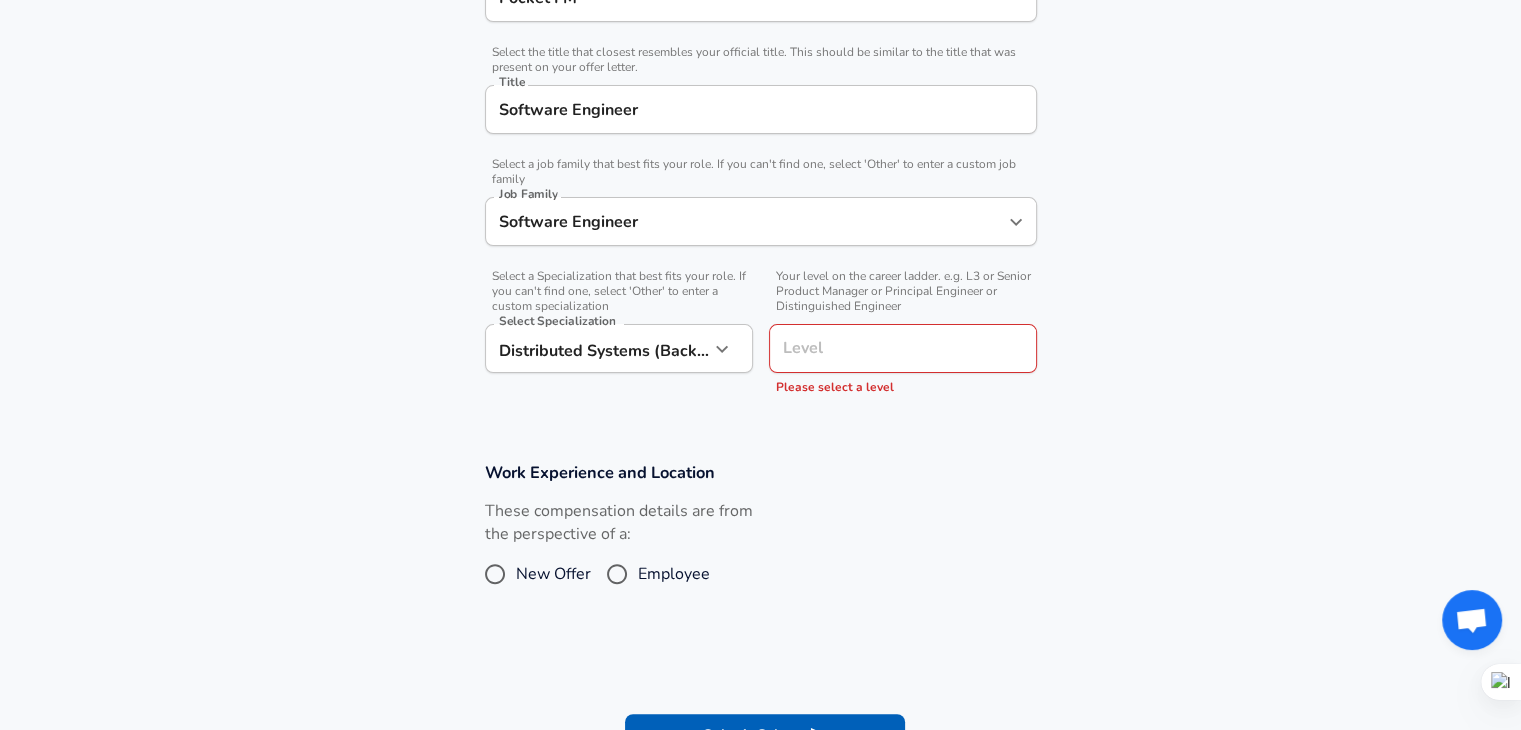 click on "These compensation details are from the perspective of a: New Offer Employee" at bounding box center (753, 553) 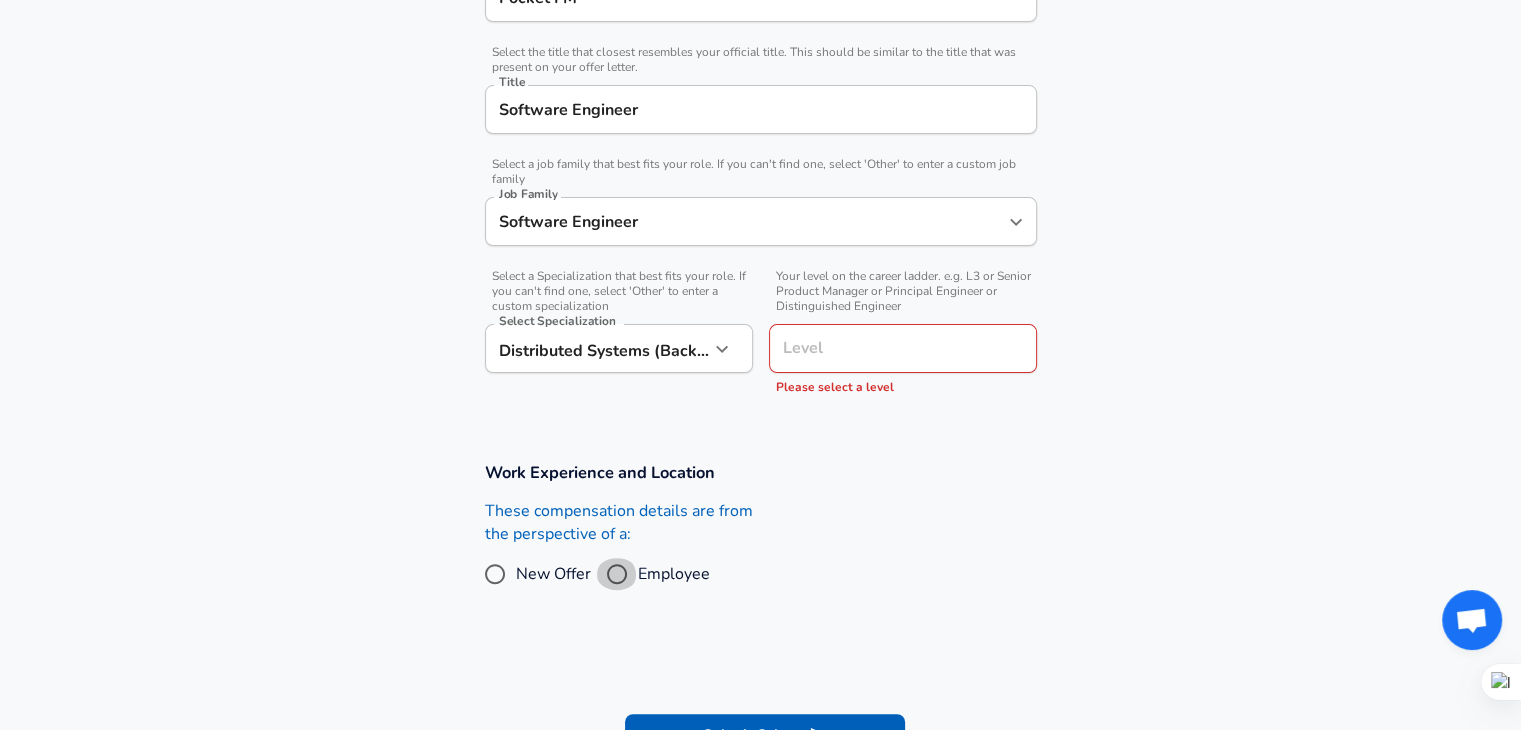 click on "Employee" at bounding box center [617, 574] 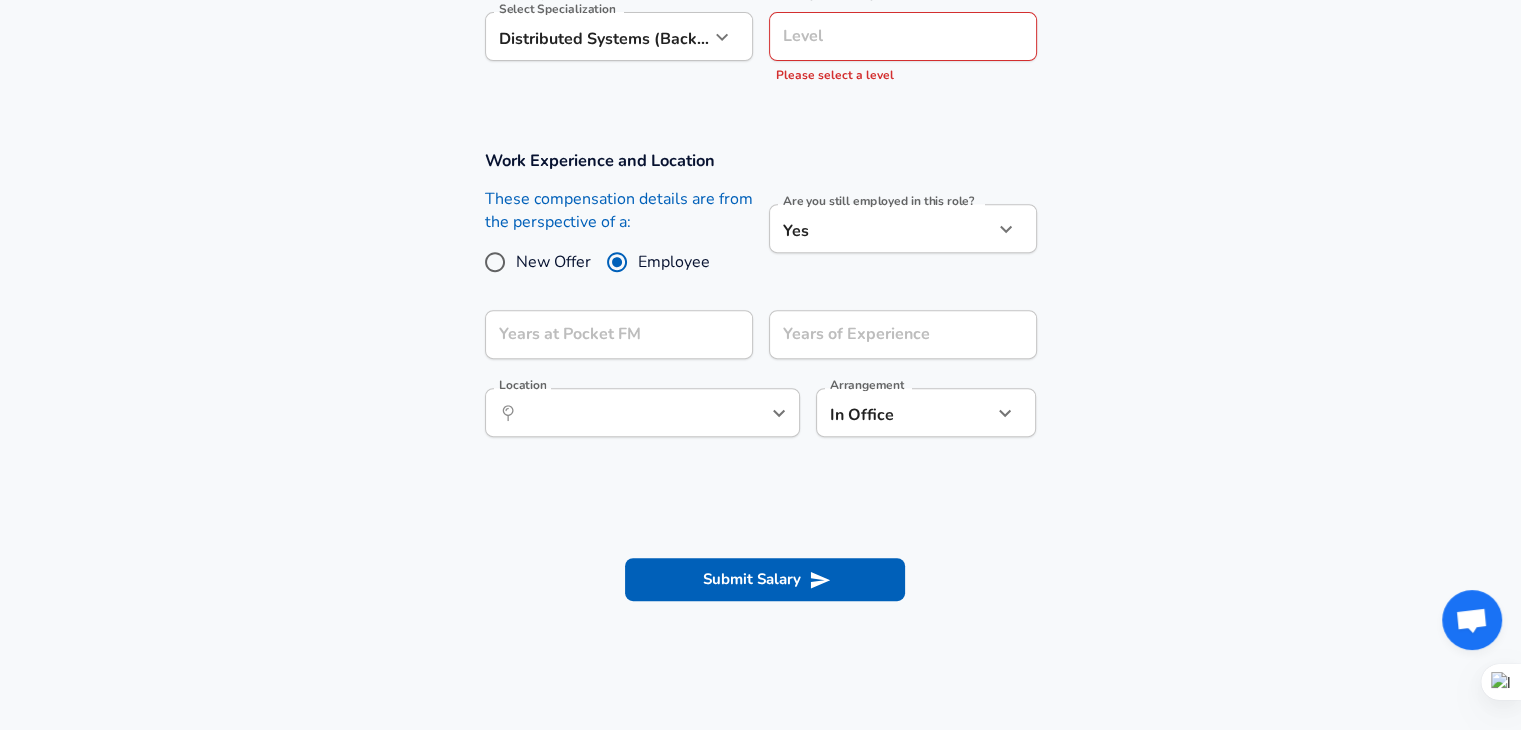 scroll, scrollTop: 786, scrollLeft: 0, axis: vertical 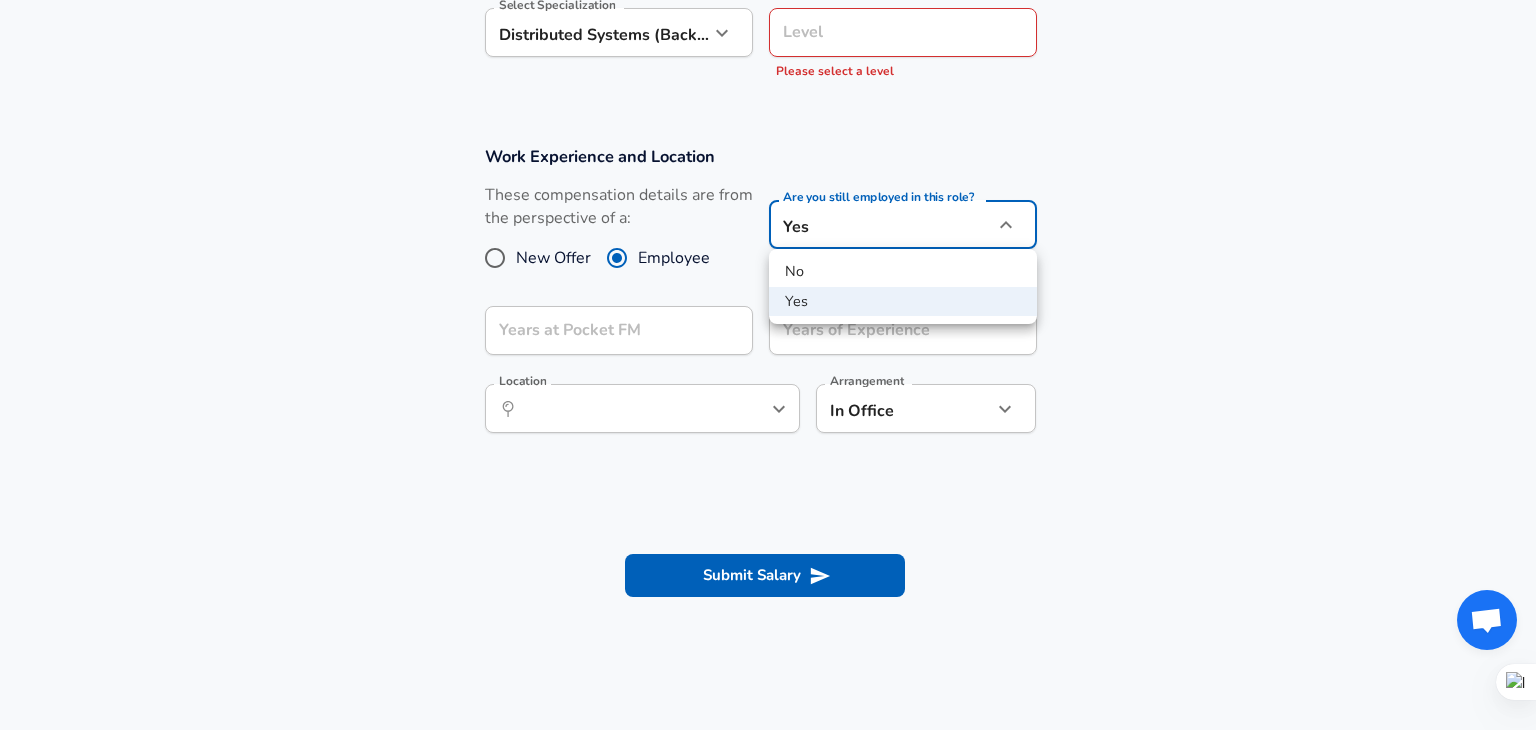 click on "Restart Add Your Salary Upload your offer letter   to verify your submission Enhance Privacy and Anonymity No Automatically hides specific fields until there are enough submissions to safely display the full details.   More Details Based on your submission and the data points that we have already collected, we will automatically hide and anonymize specific fields if there aren't enough data points to remain sufficiently anonymous. Company & Title Information   Enter the company you received your offer from Company Pocket FM Company   Select the title that closest resembles your official title. This should be similar to the title that was present on your offer letter. Title Software Engineer Title   Select a job family that best fits your role. If you can't find one, select 'Other' to enter a custom job family Job Family Software Engineer Job Family   Select a Specialization that best fits your role. If you can't find one, select 'Other' to enter a custom specialization Select Specialization   Level Level Yes" at bounding box center (768, -421) 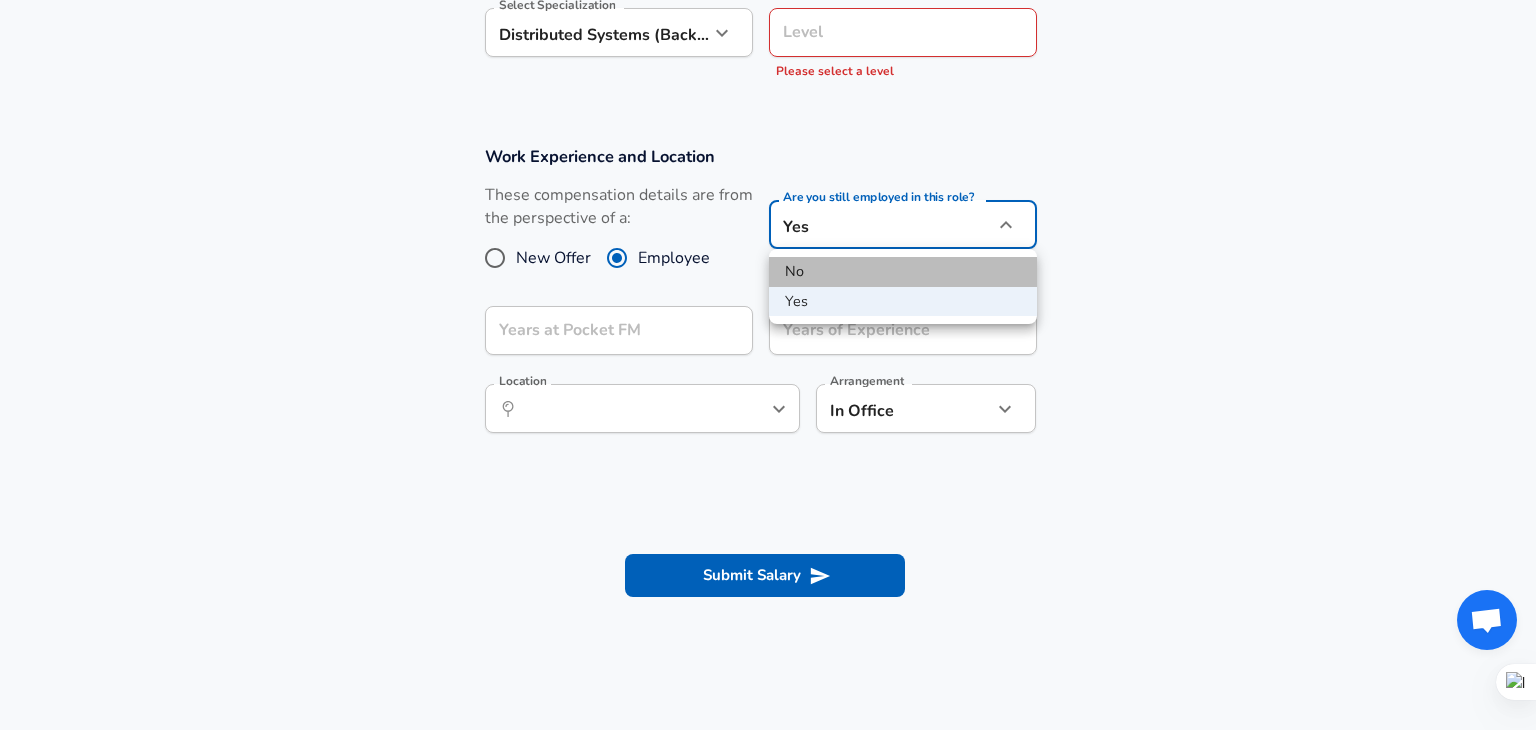 click on "No" at bounding box center [903, 272] 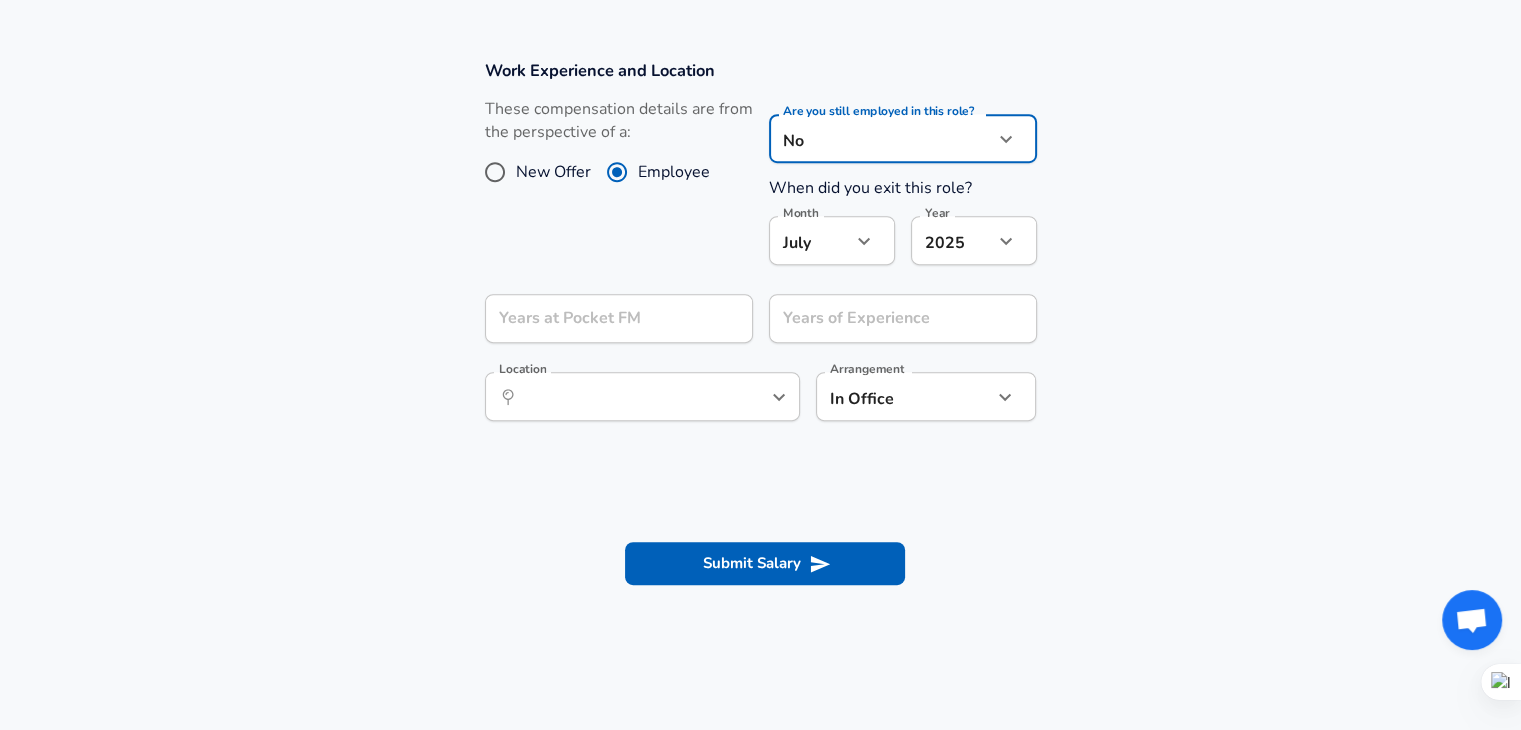 scroll, scrollTop: 874, scrollLeft: 0, axis: vertical 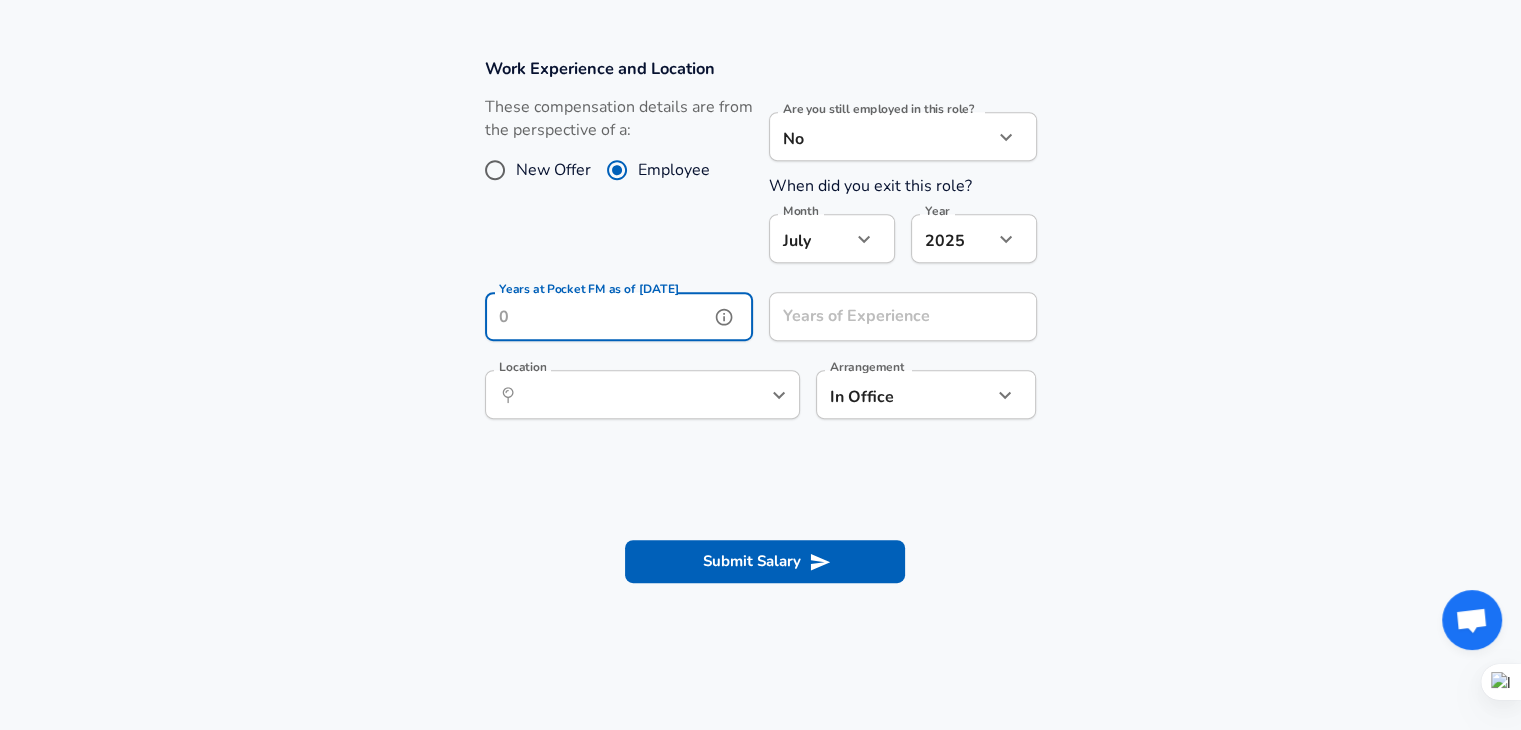 click on "Years at Pocket FM as of [DATE]" at bounding box center (597, 316) 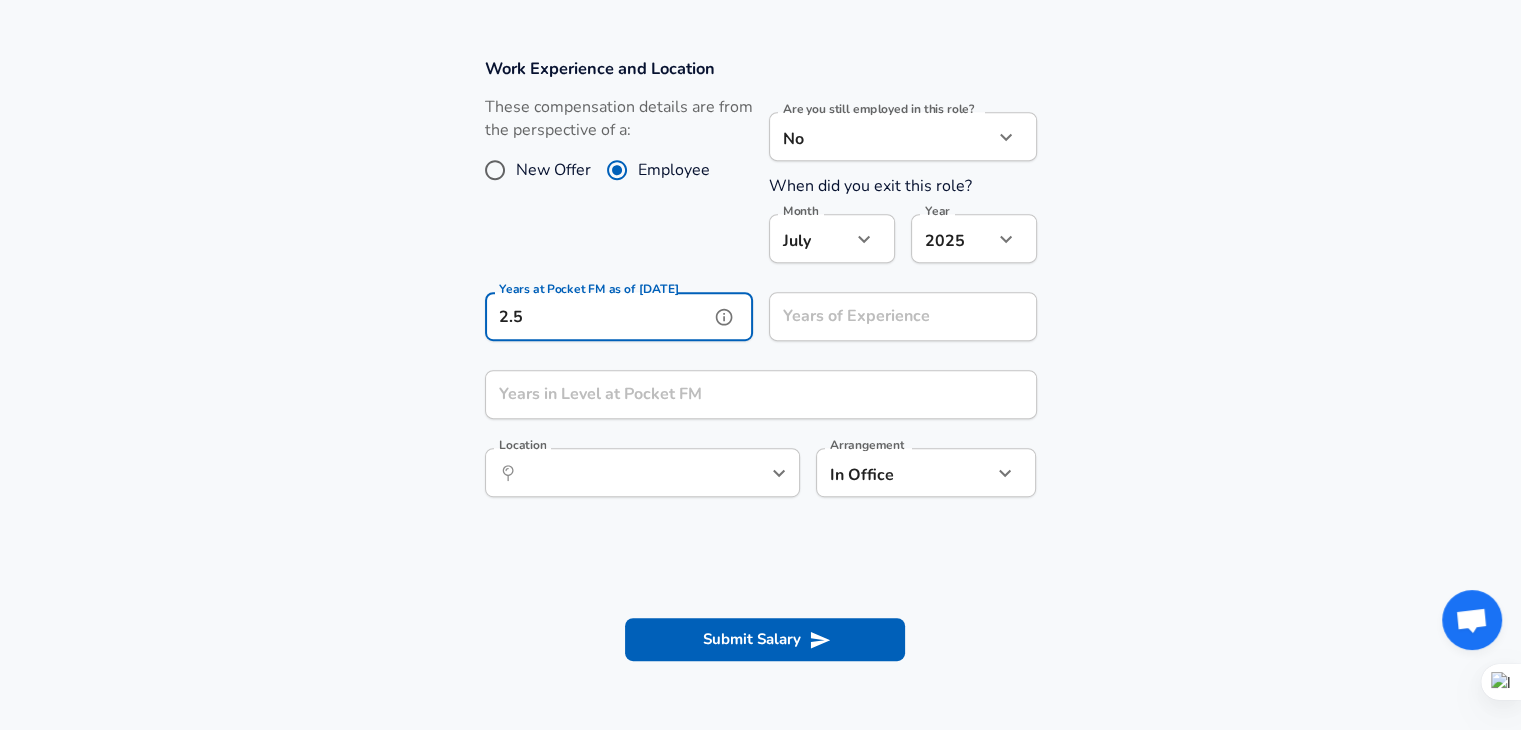 type on "2.5" 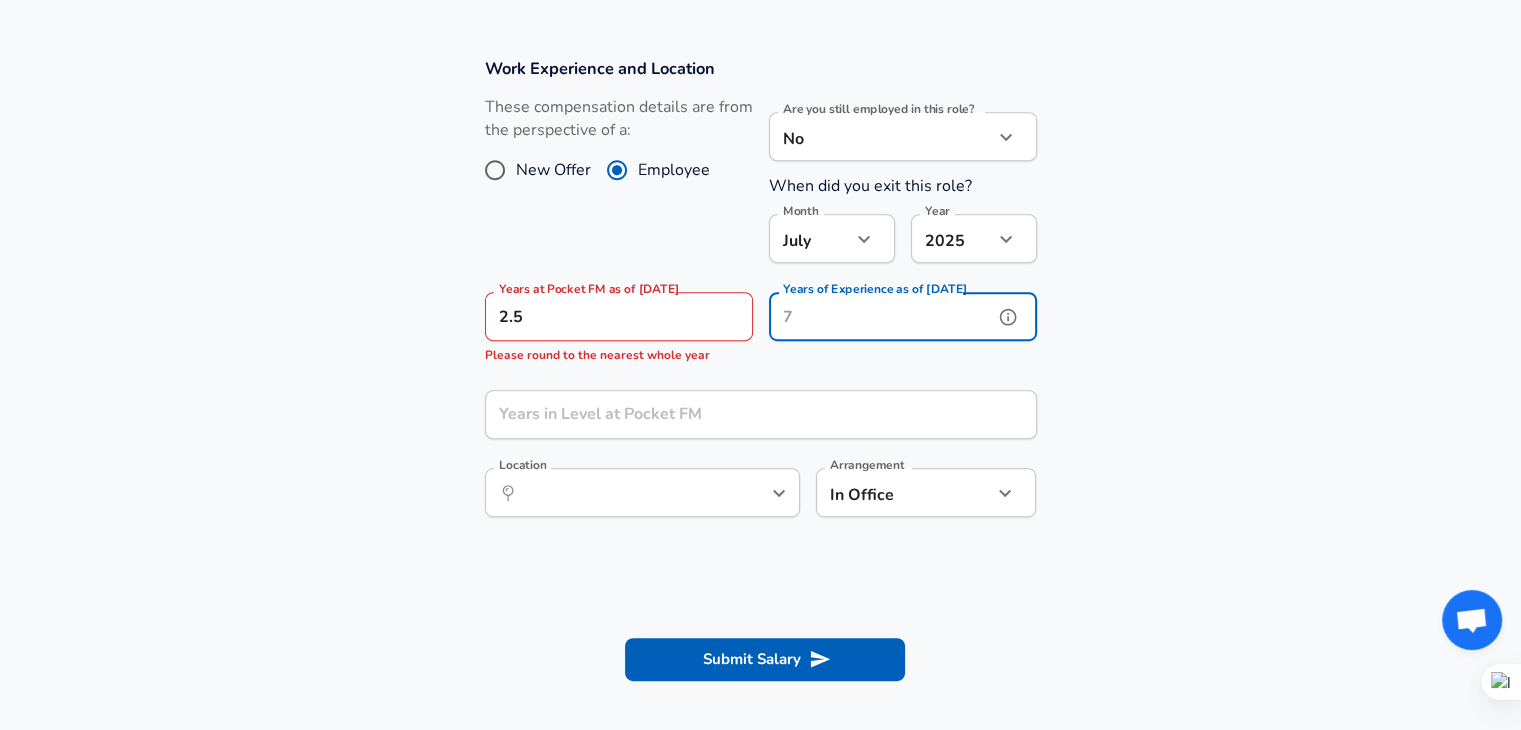 click on "Years of Experience as of [DATE]" at bounding box center [881, 316] 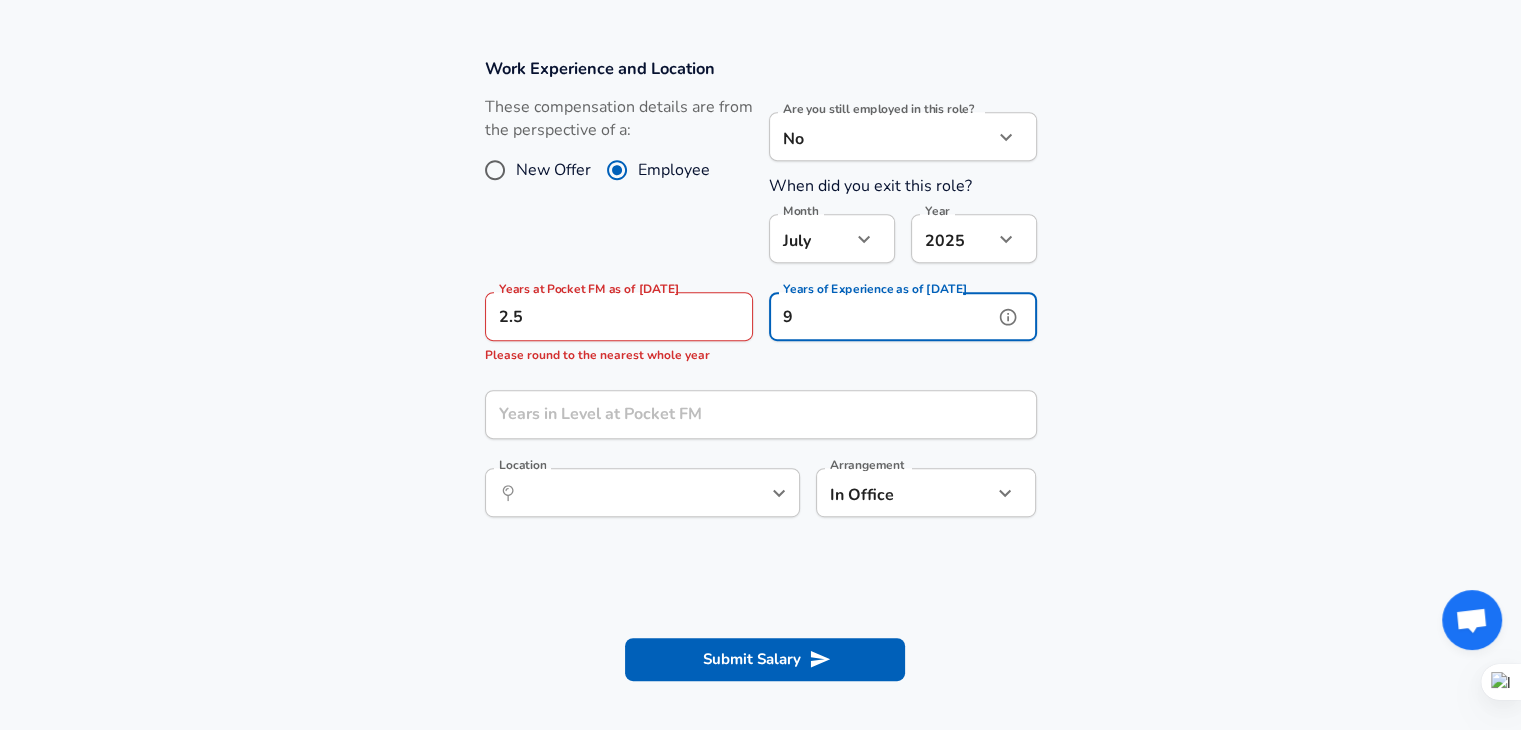 type on "9" 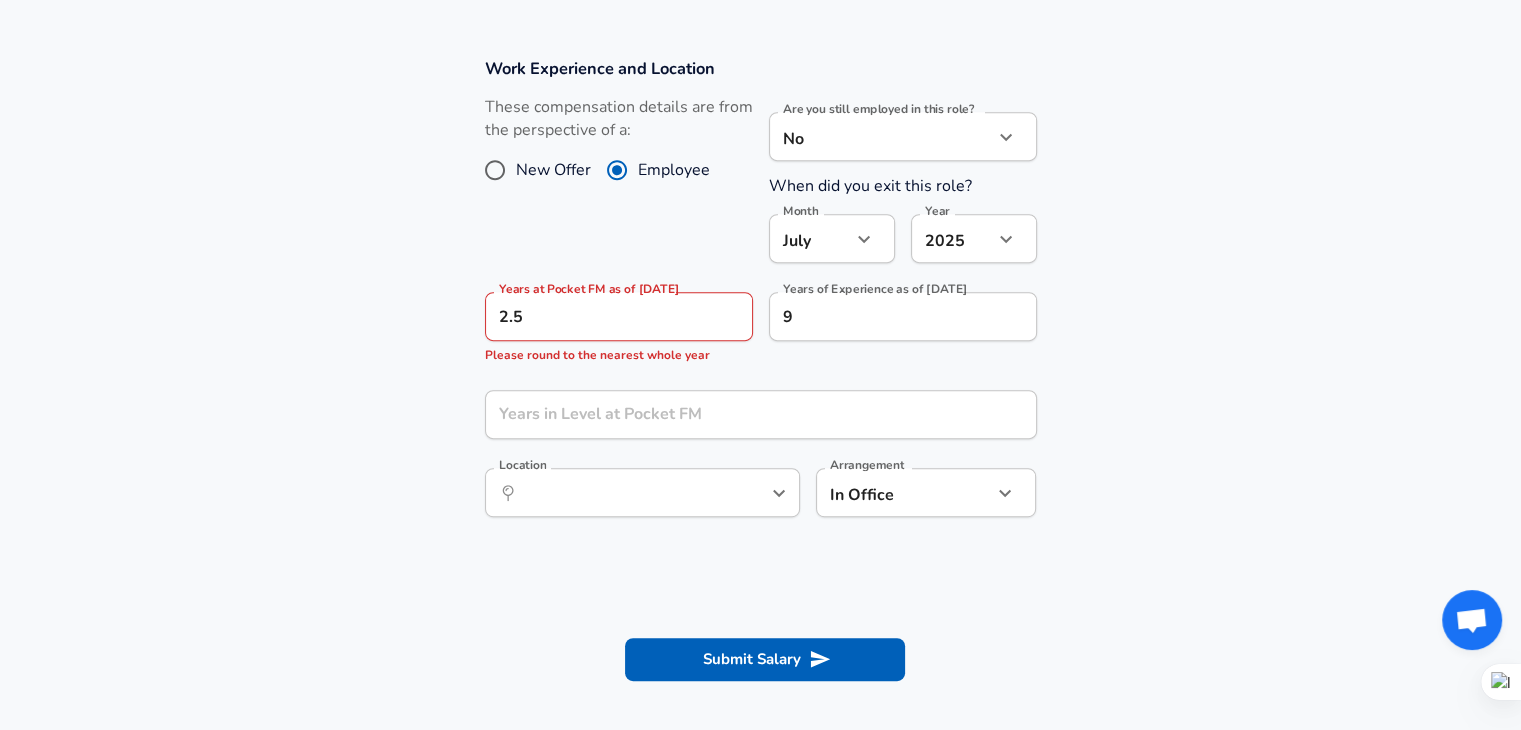 click on "Work Experience and Location These compensation details are from the perspective of a: New Offer Employee Are you still employed in this role? No no Are you still employed in this role? When did you exit this role? Month [DATE] Month Year [DATE] 2025 Year Years at Pocket FM as of [DATE] 2.5 Years at Pocket FM as of [DATE] Please round to the nearest whole year Years of Experience as of [DATE] 9 Years of Experience as of [DATE] Years in Level at Pocket FM Years in Level at Pocket FM Location ​ Location Arrangement In Office office Arrangement" at bounding box center (760, 298) 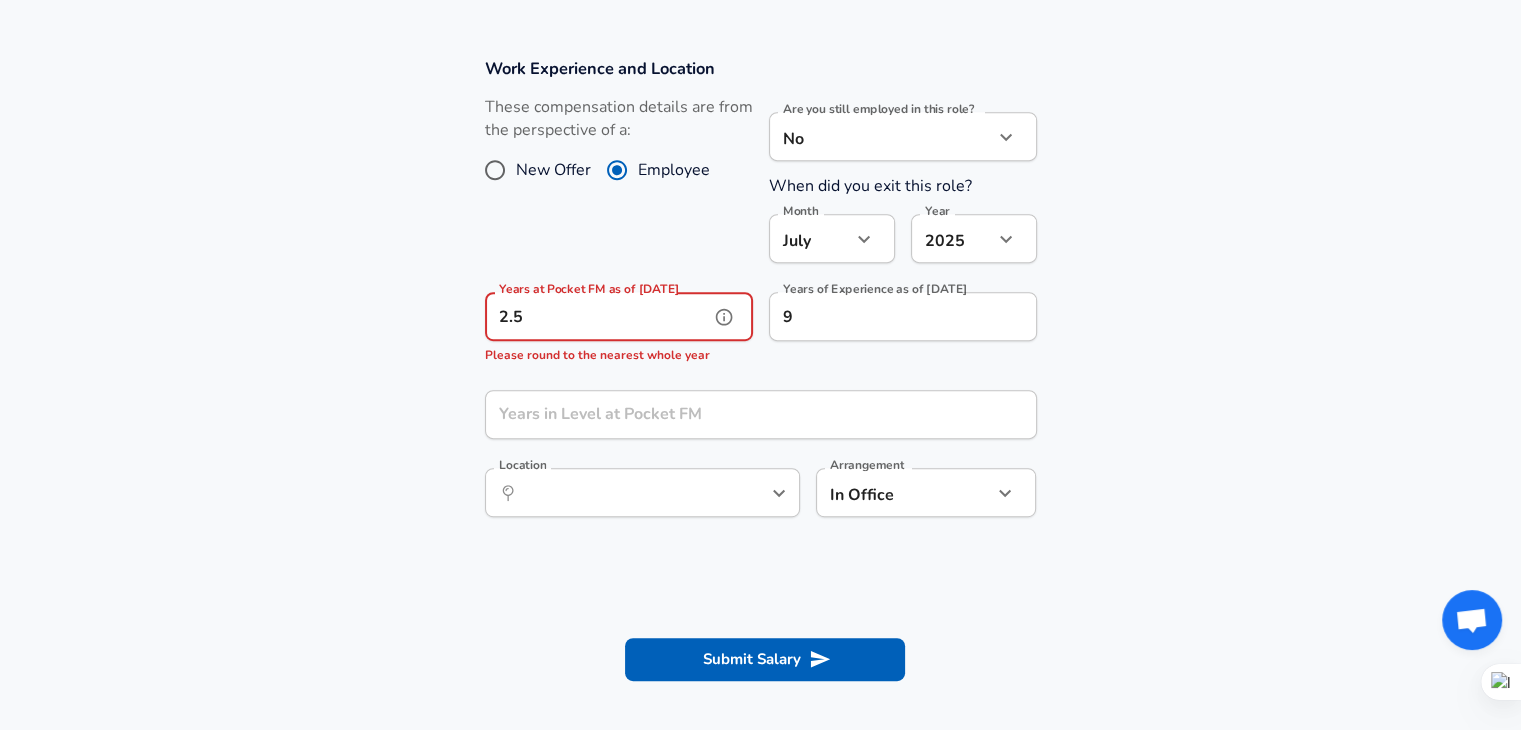 click on "2.5" at bounding box center [597, 316] 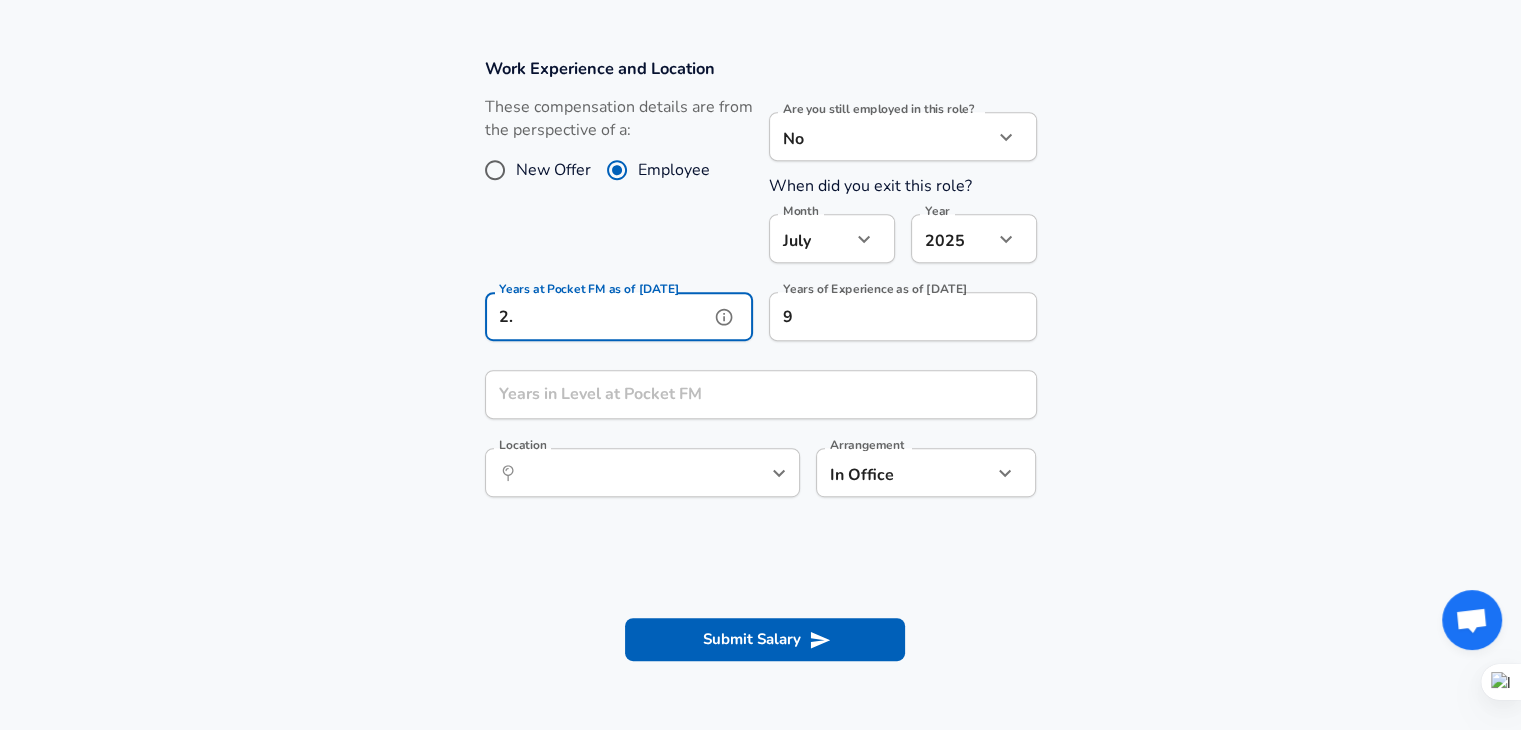 type on "2" 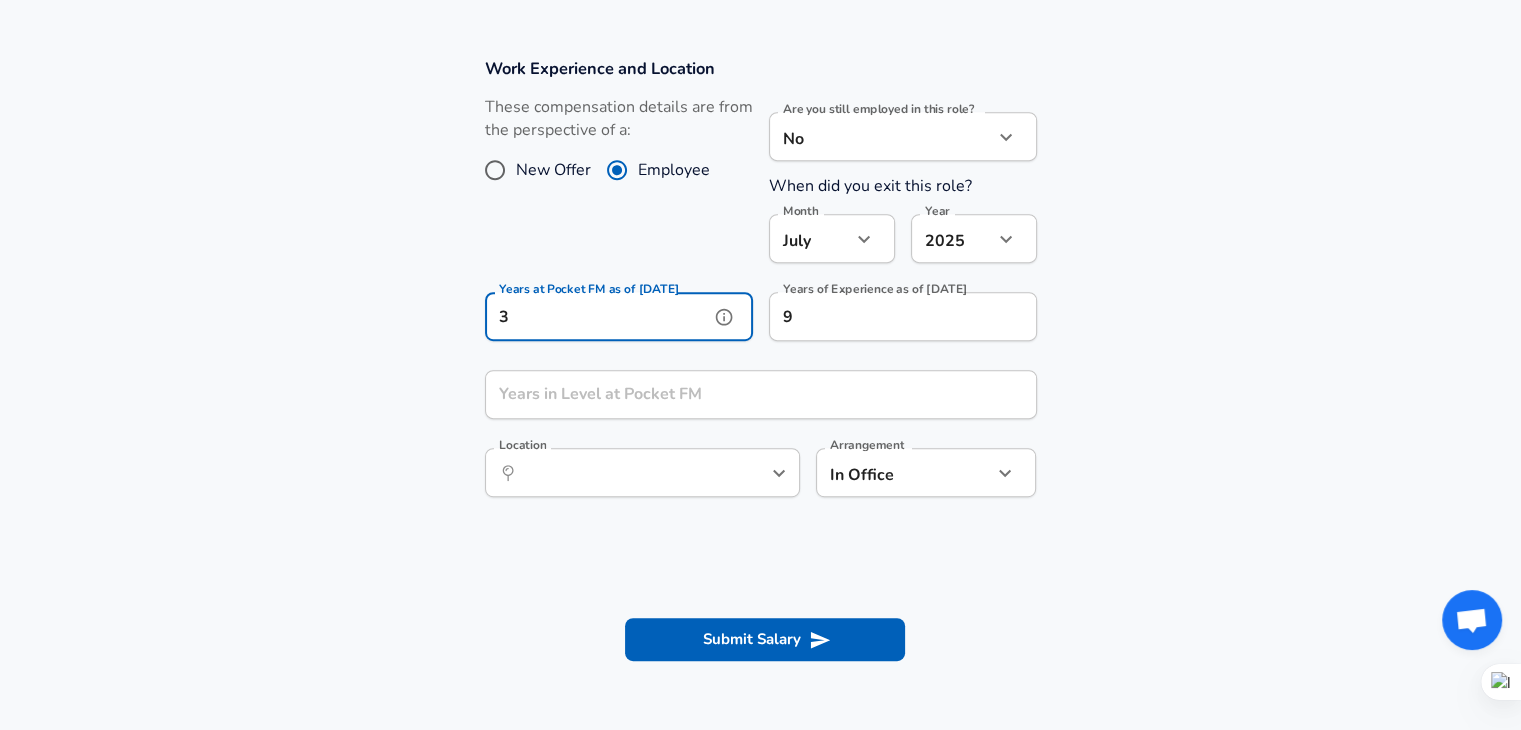 type on "3" 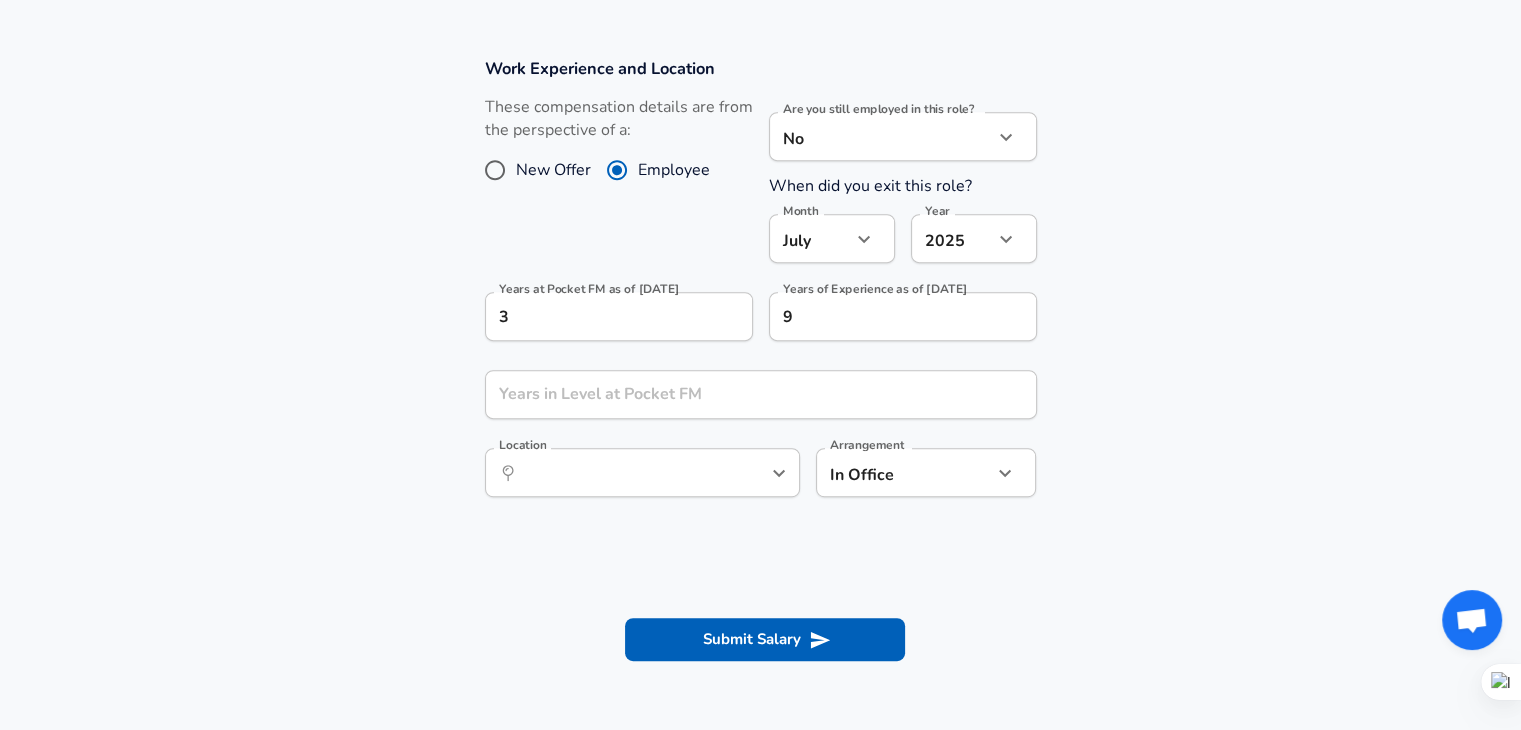 click on "In Office office Arrangement" at bounding box center [926, 472] 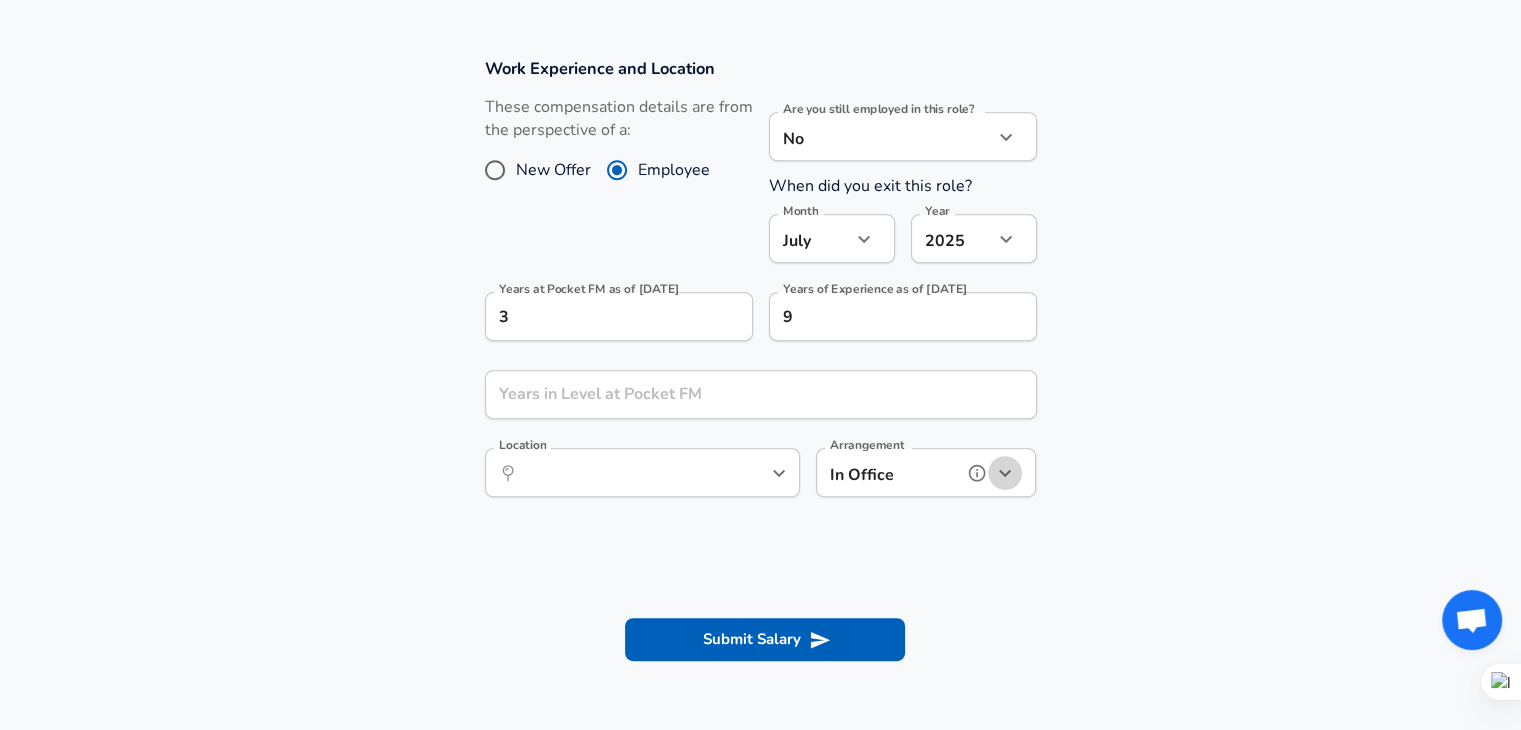 click 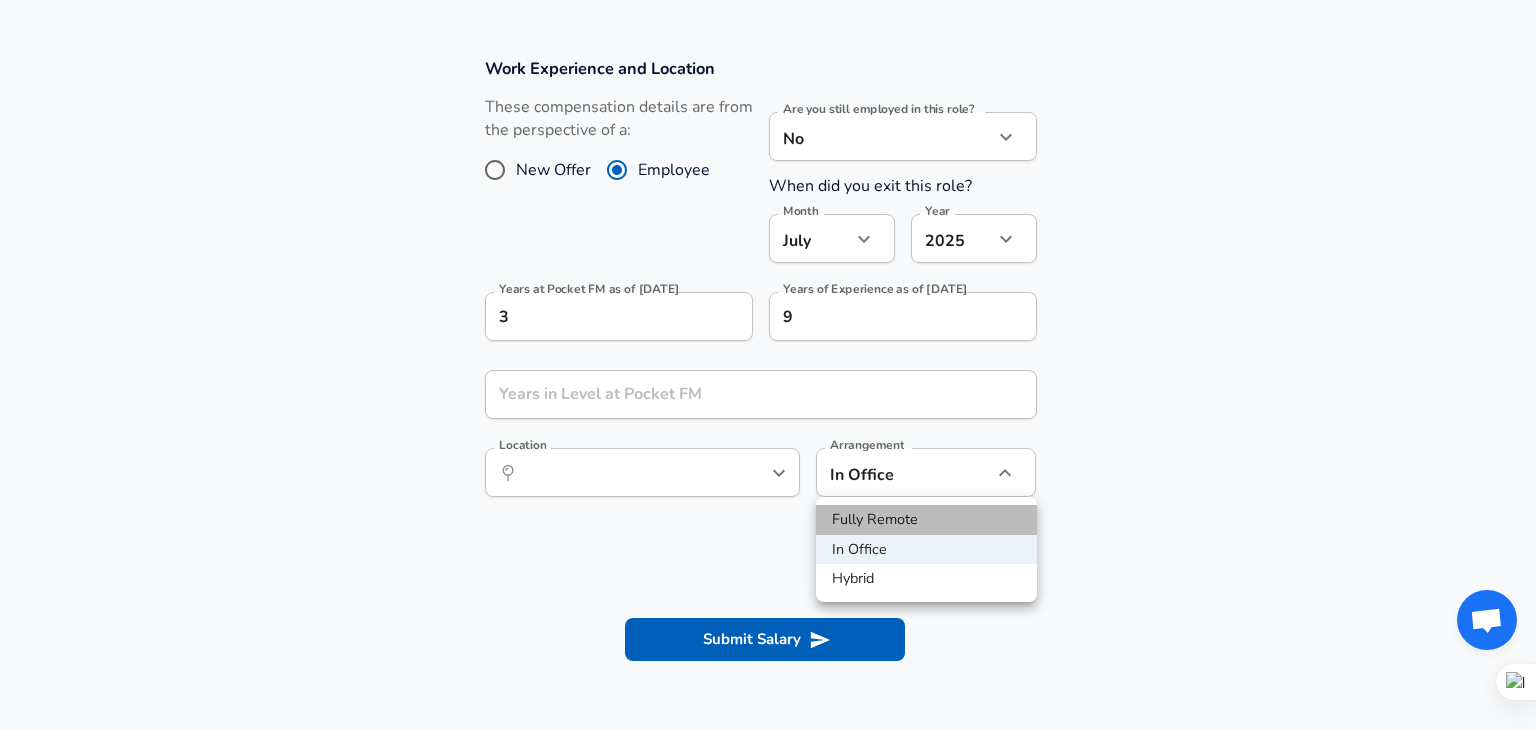 click on "Fully Remote" at bounding box center [926, 520] 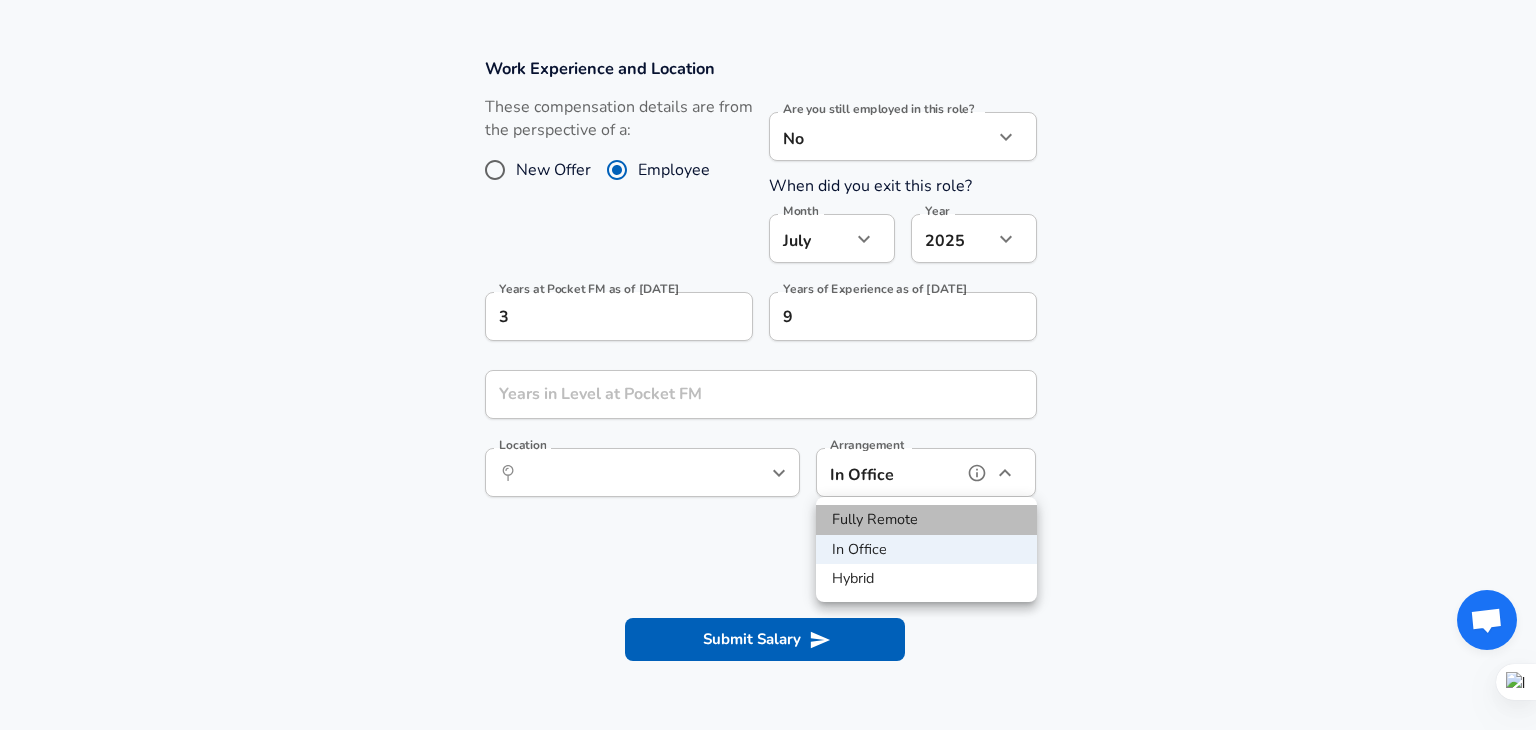 type on "remote" 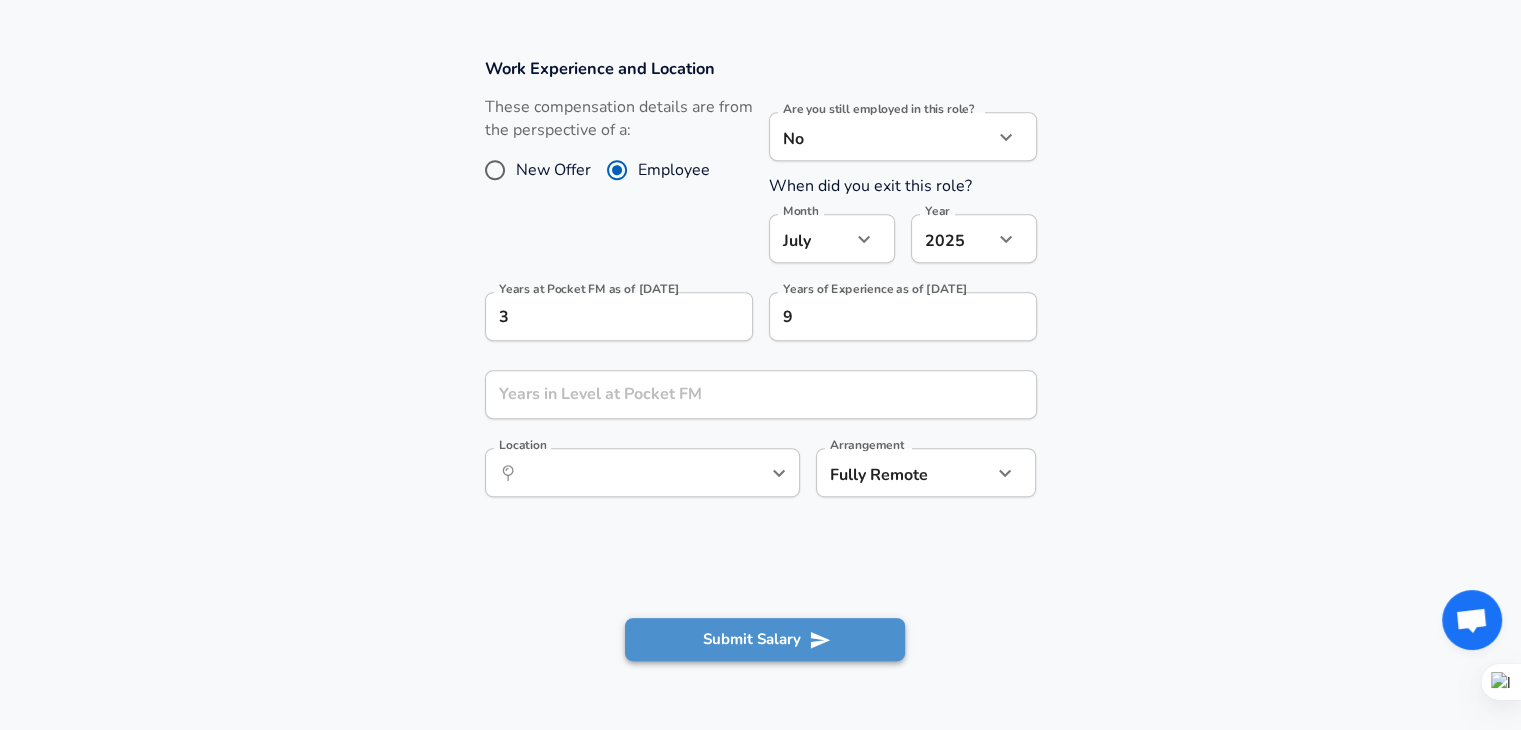 click 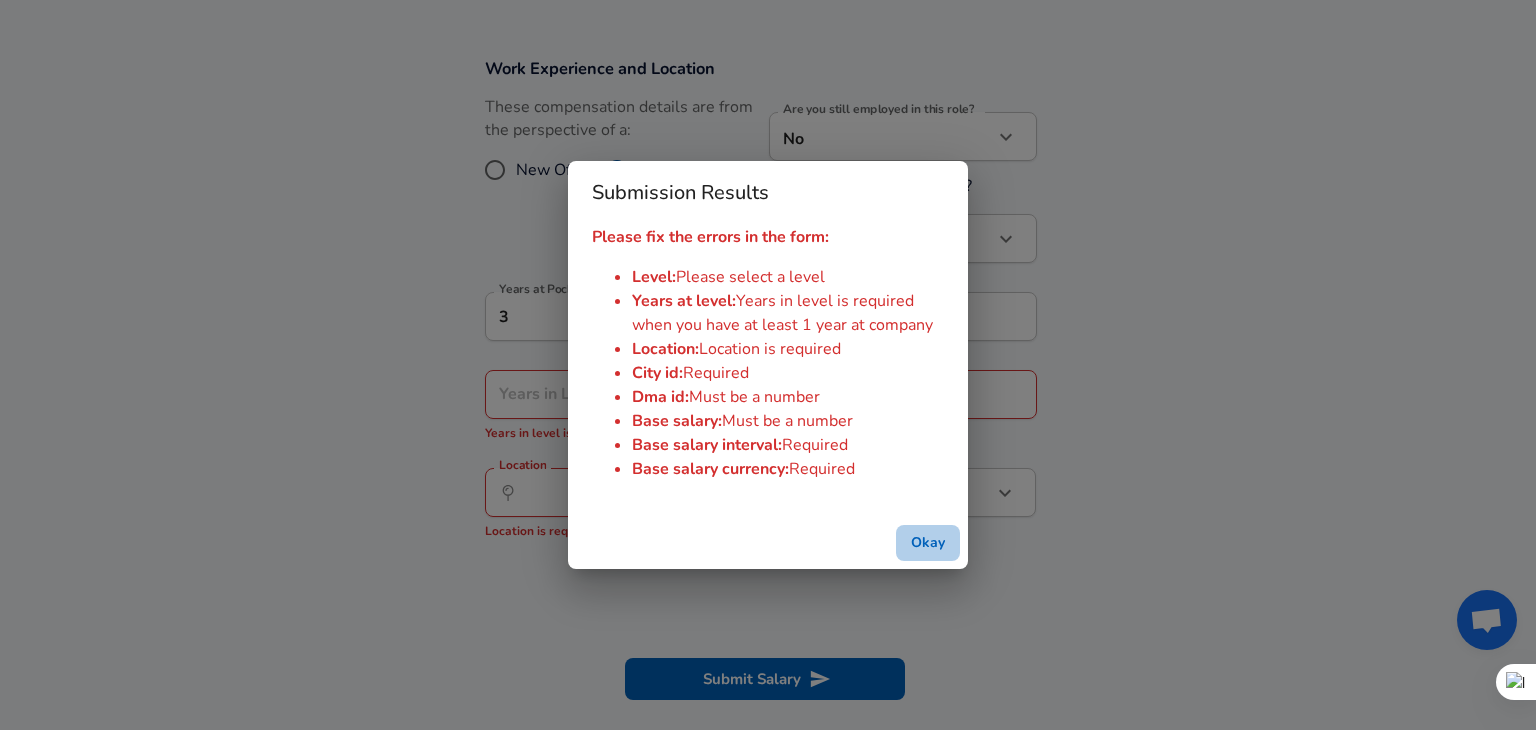 click on "Okay" at bounding box center [928, 543] 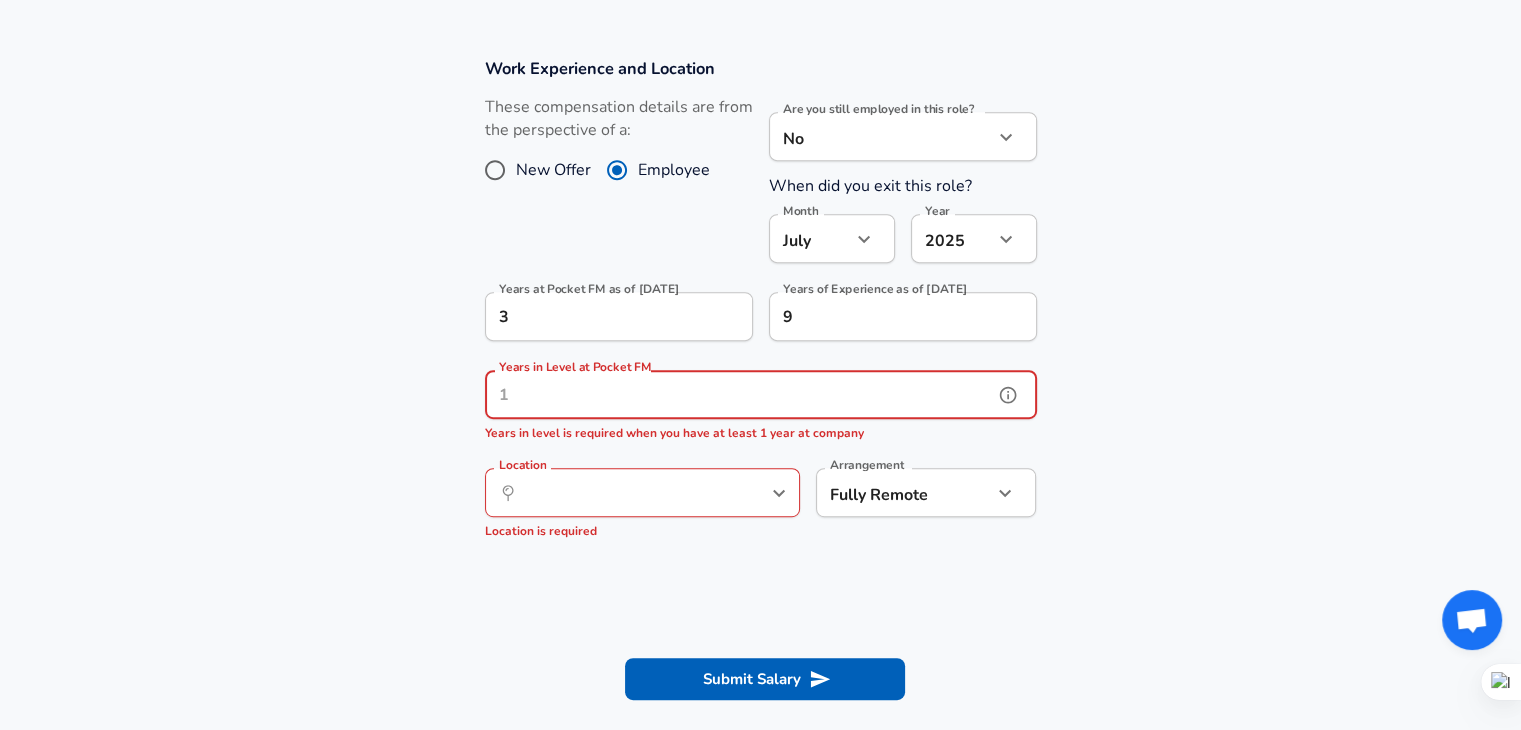 click on "Years in Level at Pocket FM" at bounding box center [739, 394] 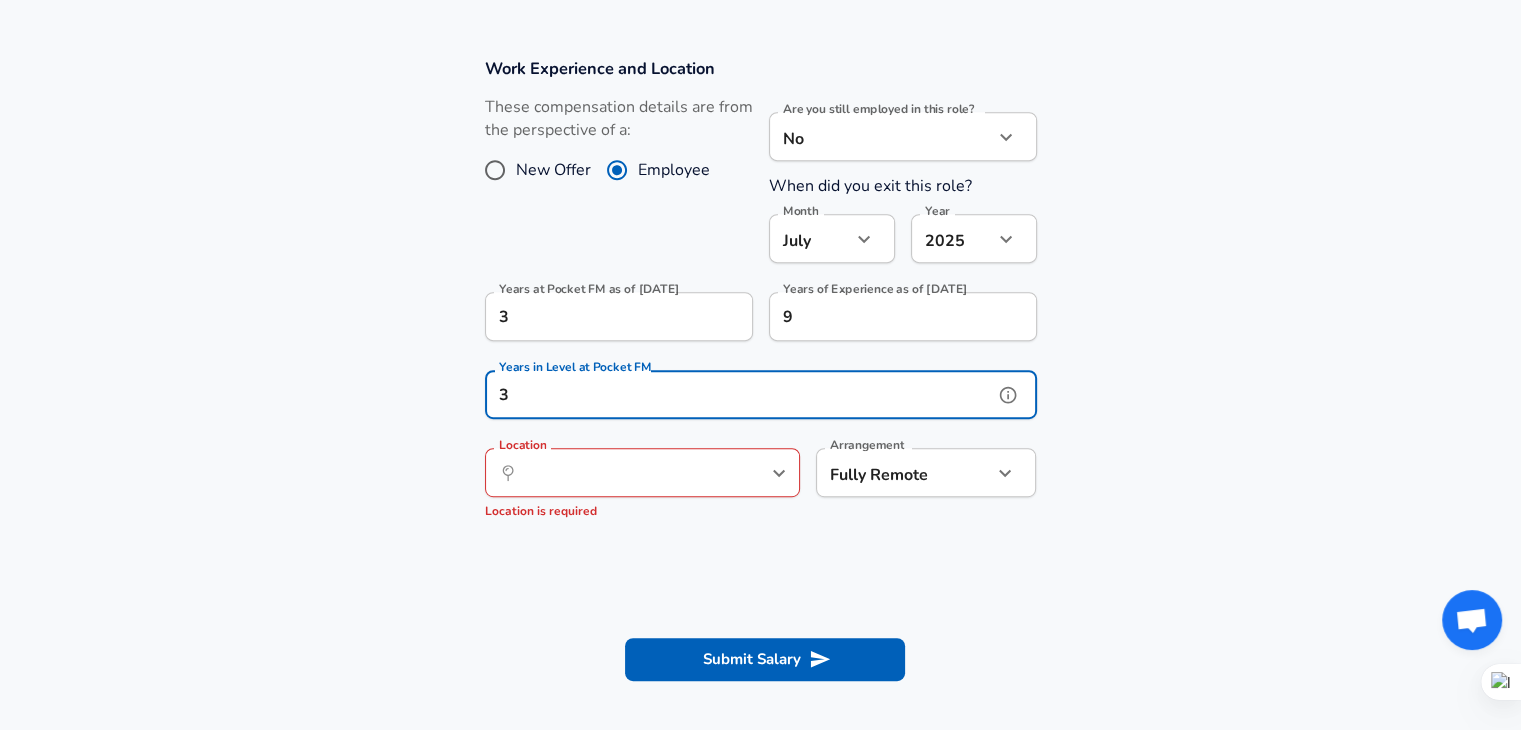 type on "3" 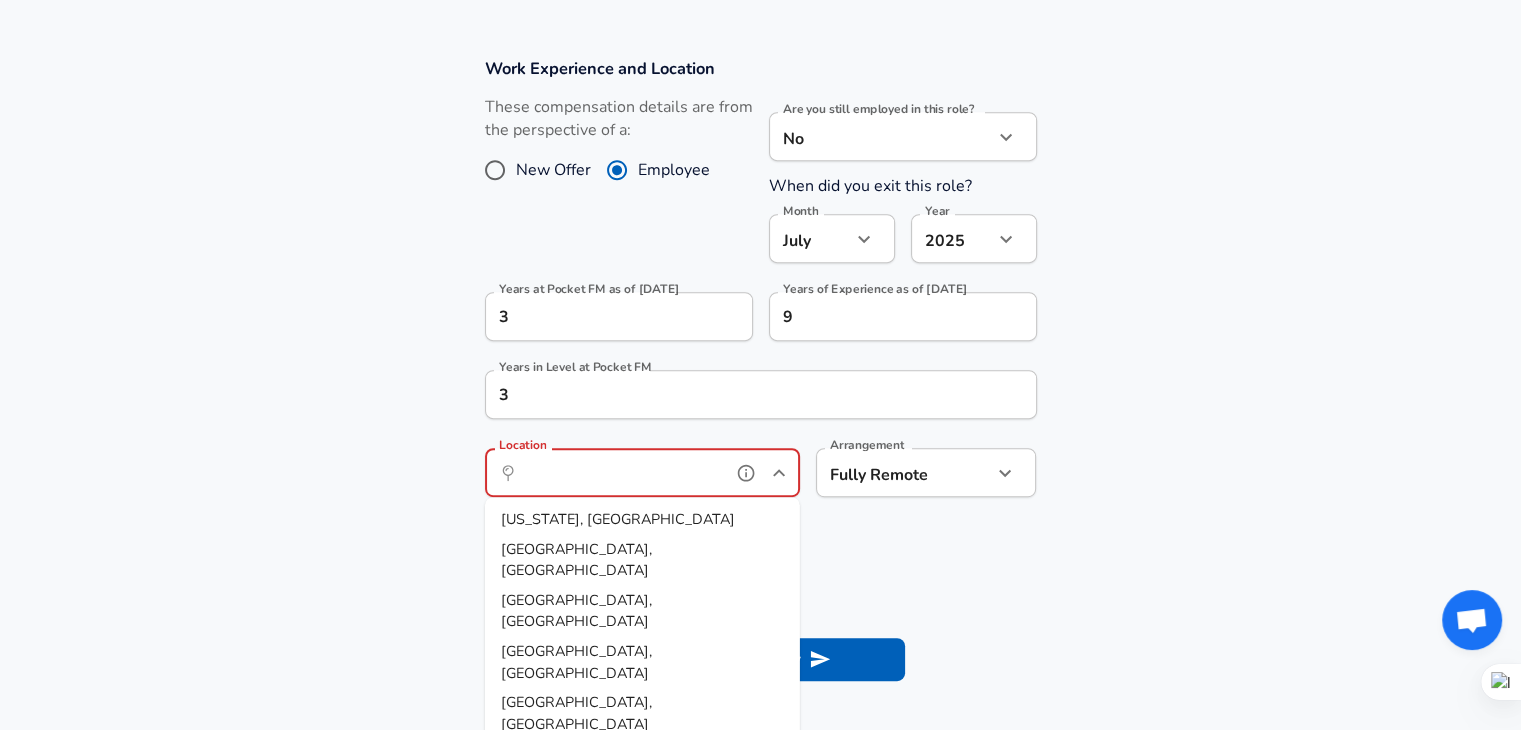 click on "Location" at bounding box center (620, 472) 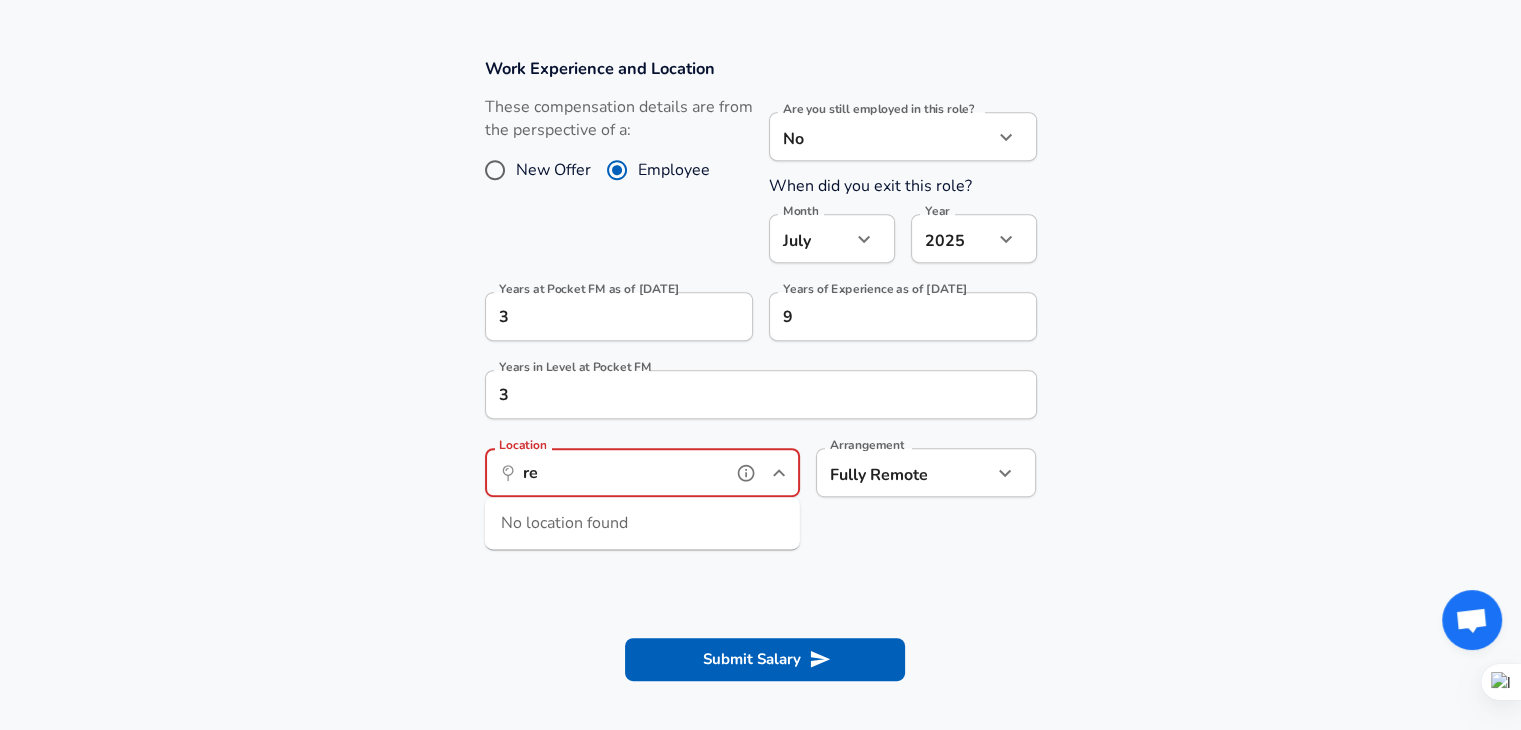 type on "r" 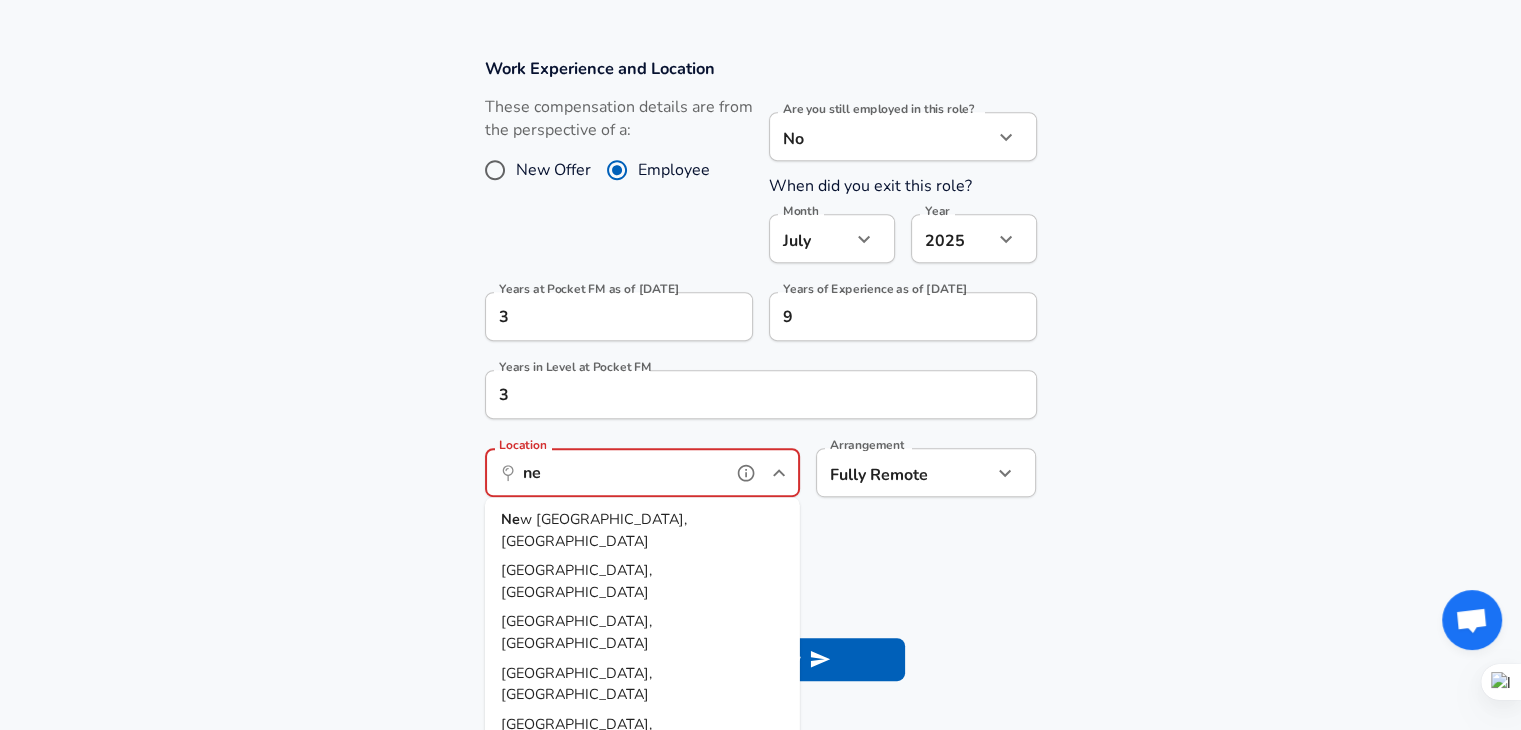 type on "n" 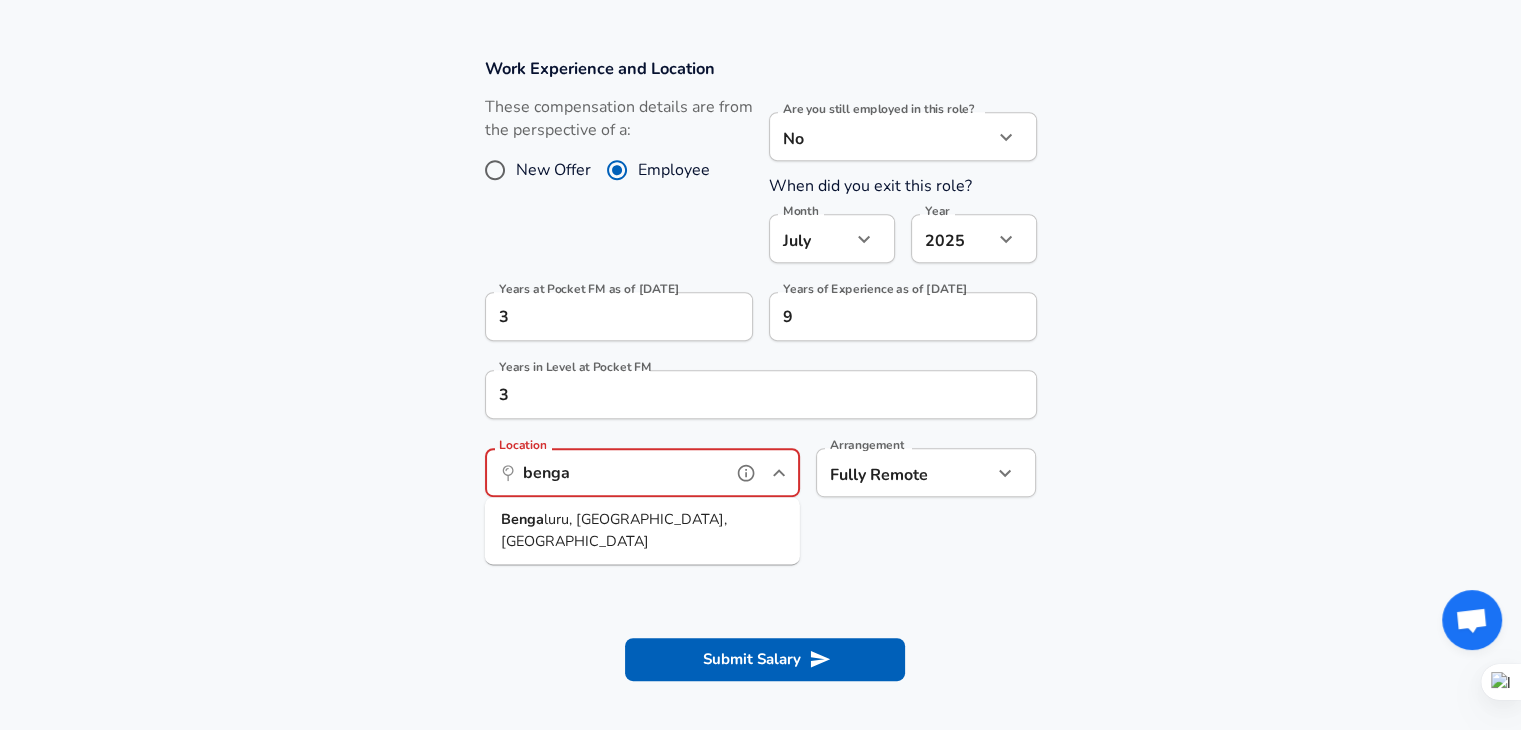click on "luru, [GEOGRAPHIC_DATA], [GEOGRAPHIC_DATA]" at bounding box center [614, 530] 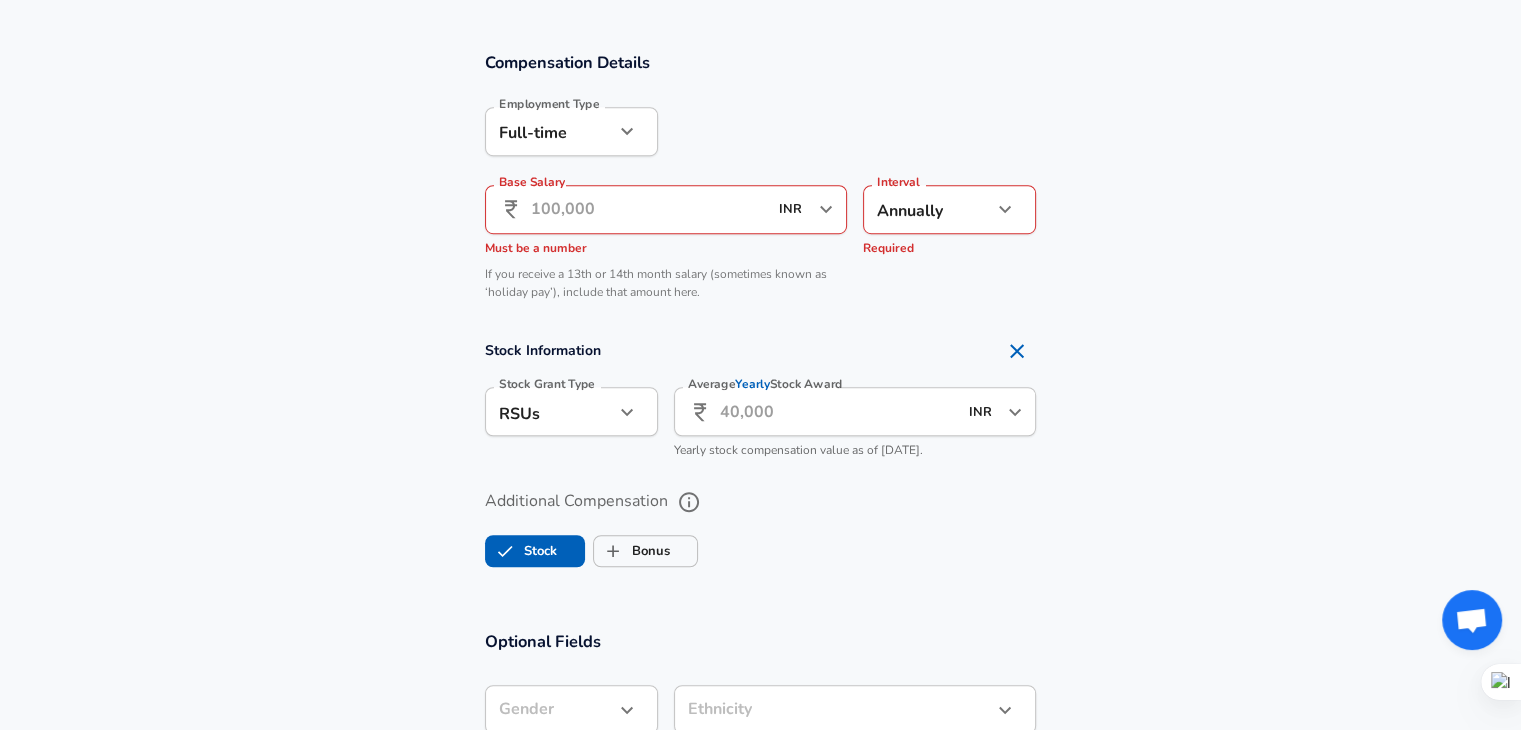 scroll, scrollTop: 1384, scrollLeft: 0, axis: vertical 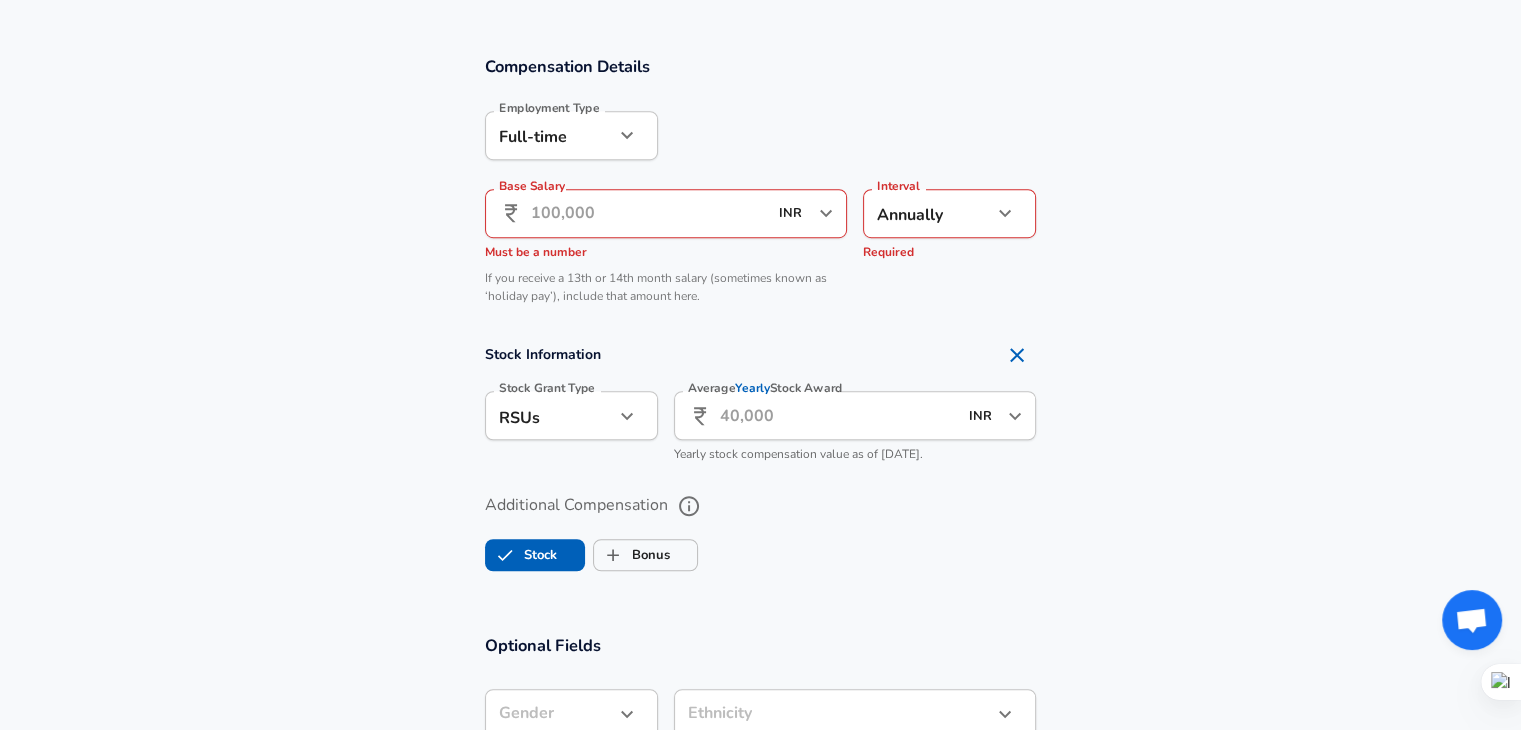 type on "[GEOGRAPHIC_DATA], [GEOGRAPHIC_DATA], [GEOGRAPHIC_DATA]" 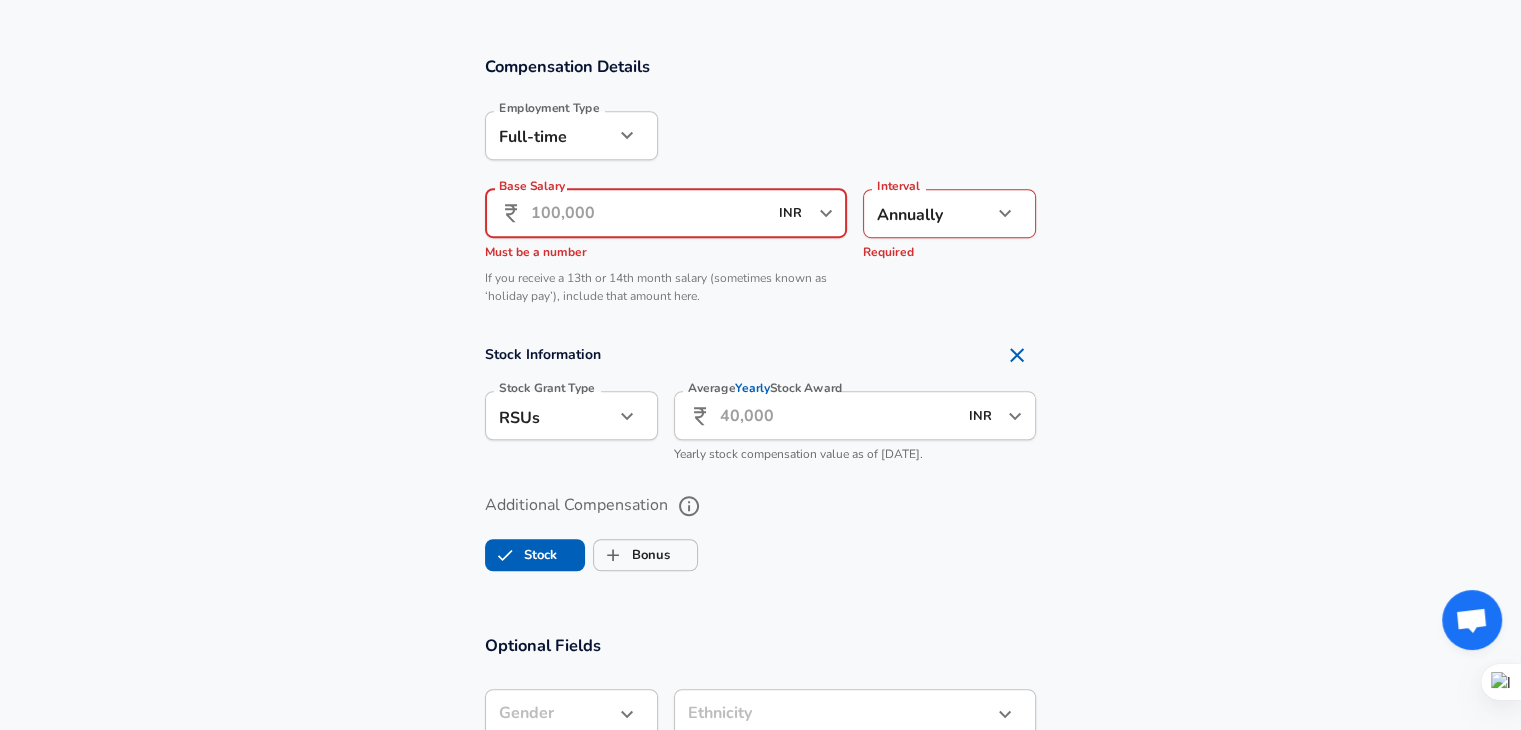 click on "Base Salary" at bounding box center [649, 213] 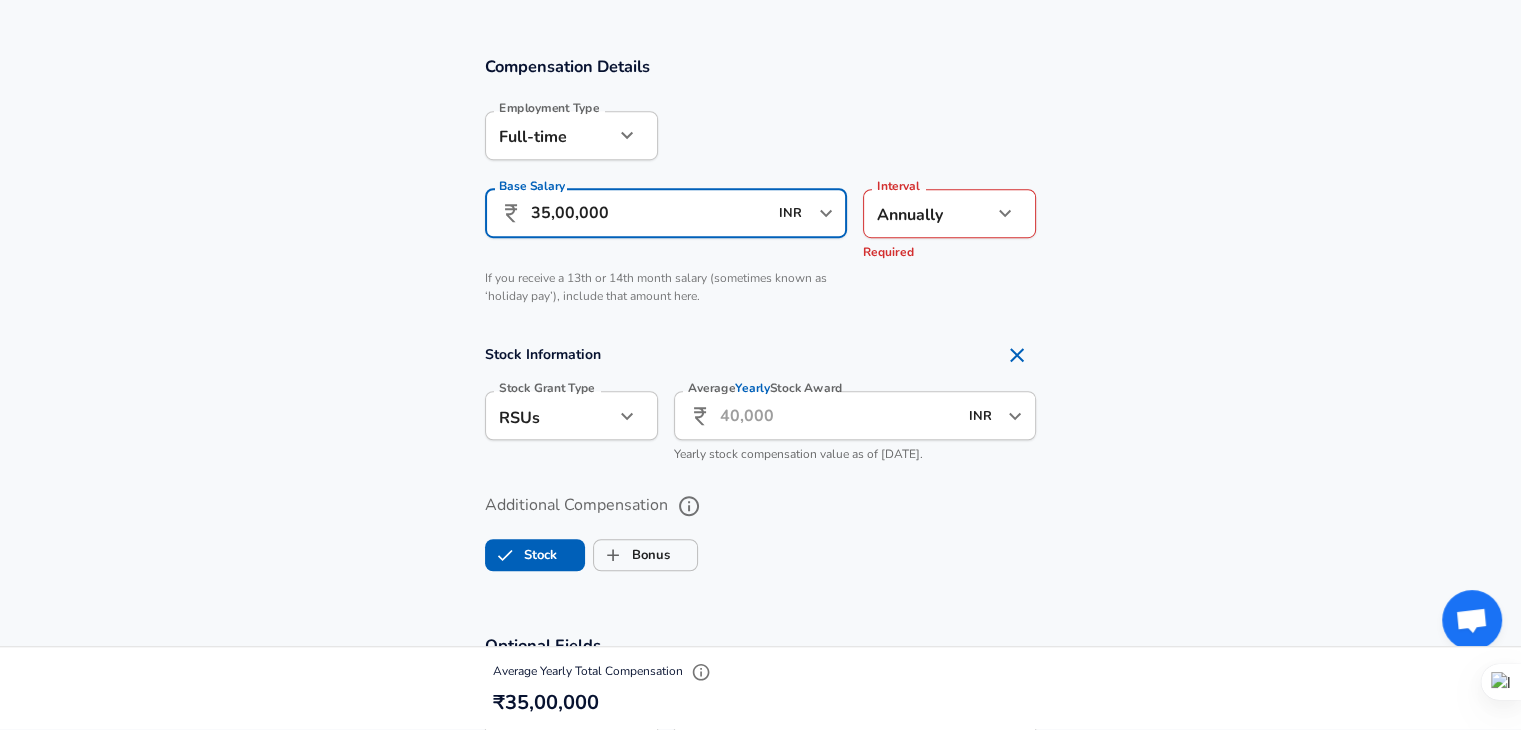 scroll, scrollTop: 1458, scrollLeft: 0, axis: vertical 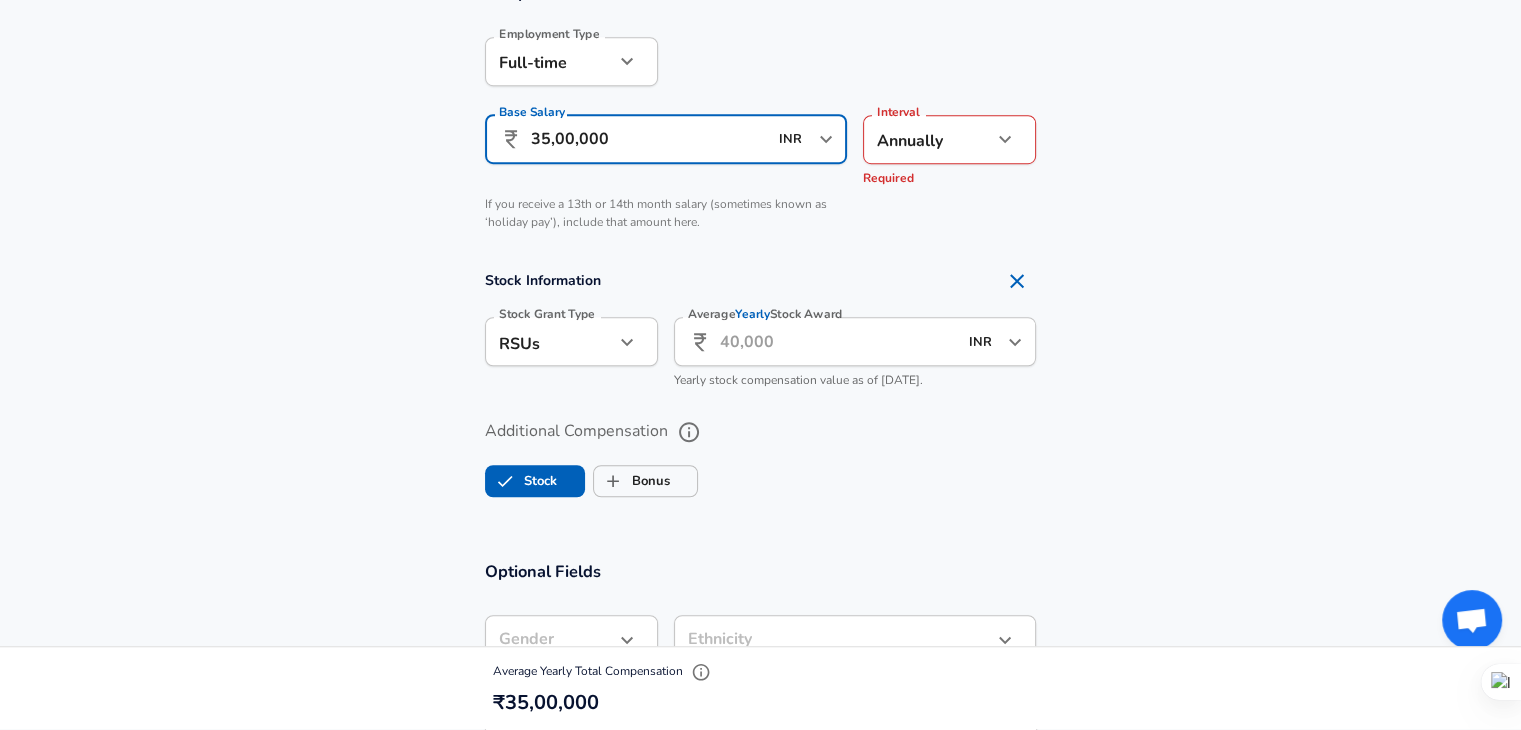 type on "35,00,000" 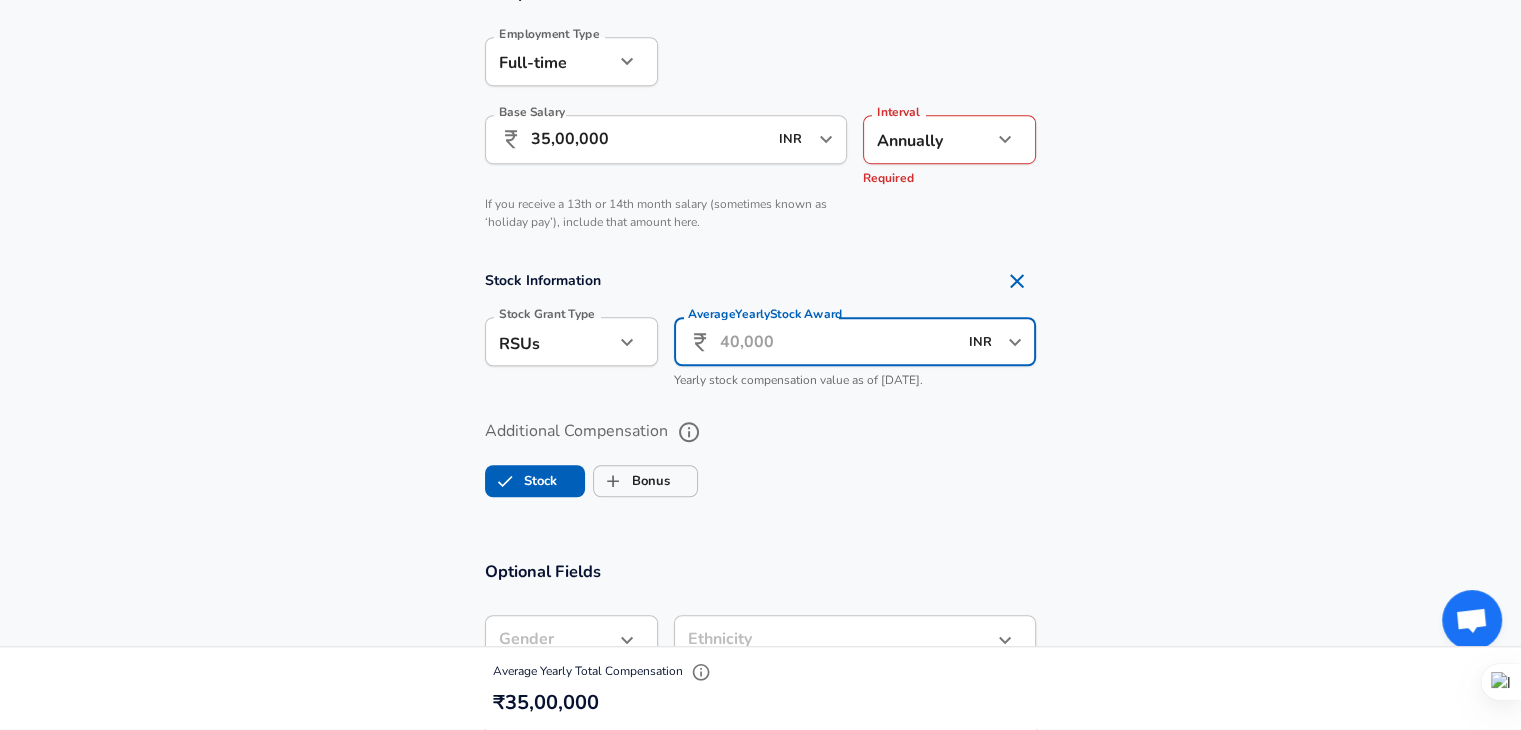 click on "Average  Yearly  Stock Award" at bounding box center (838, 341) 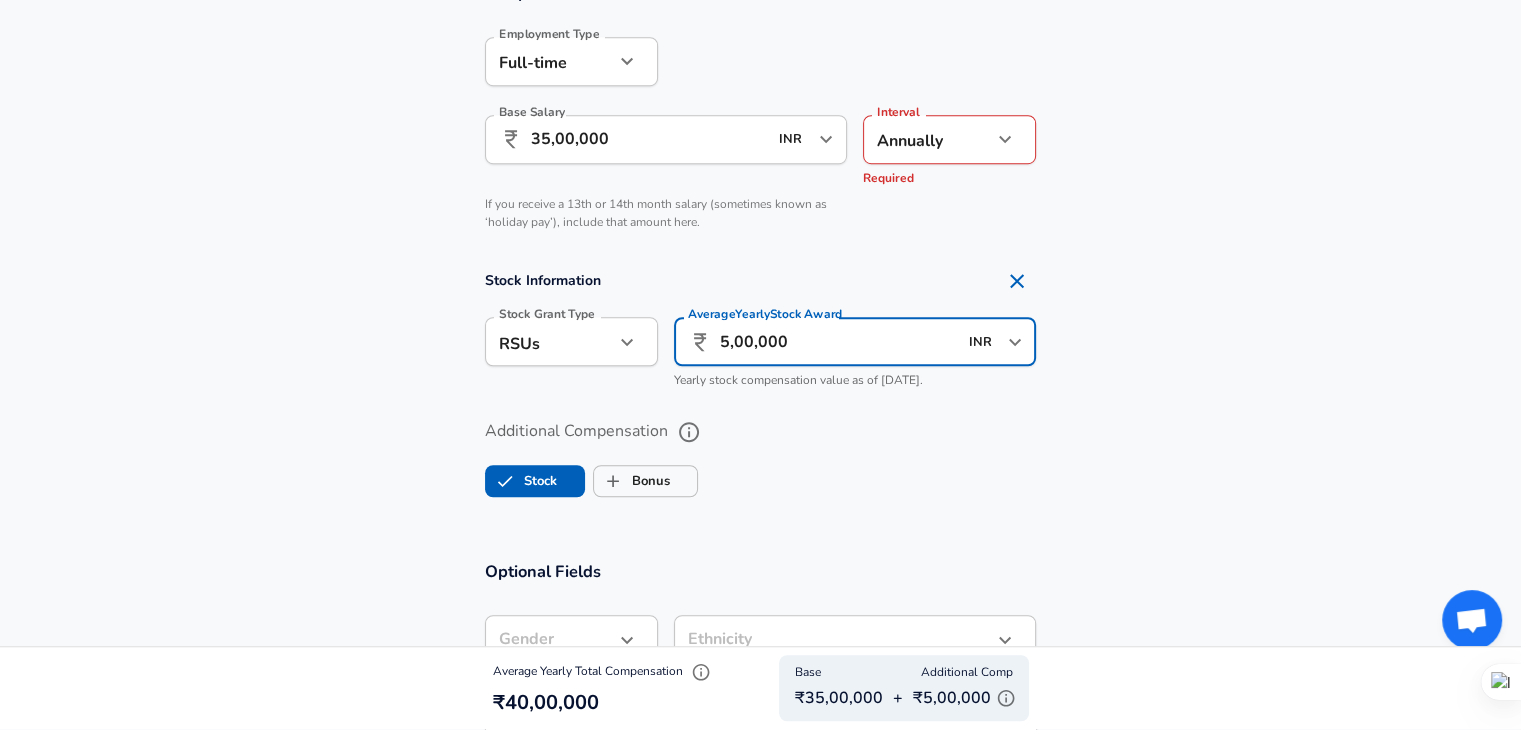 type on "5,00,000" 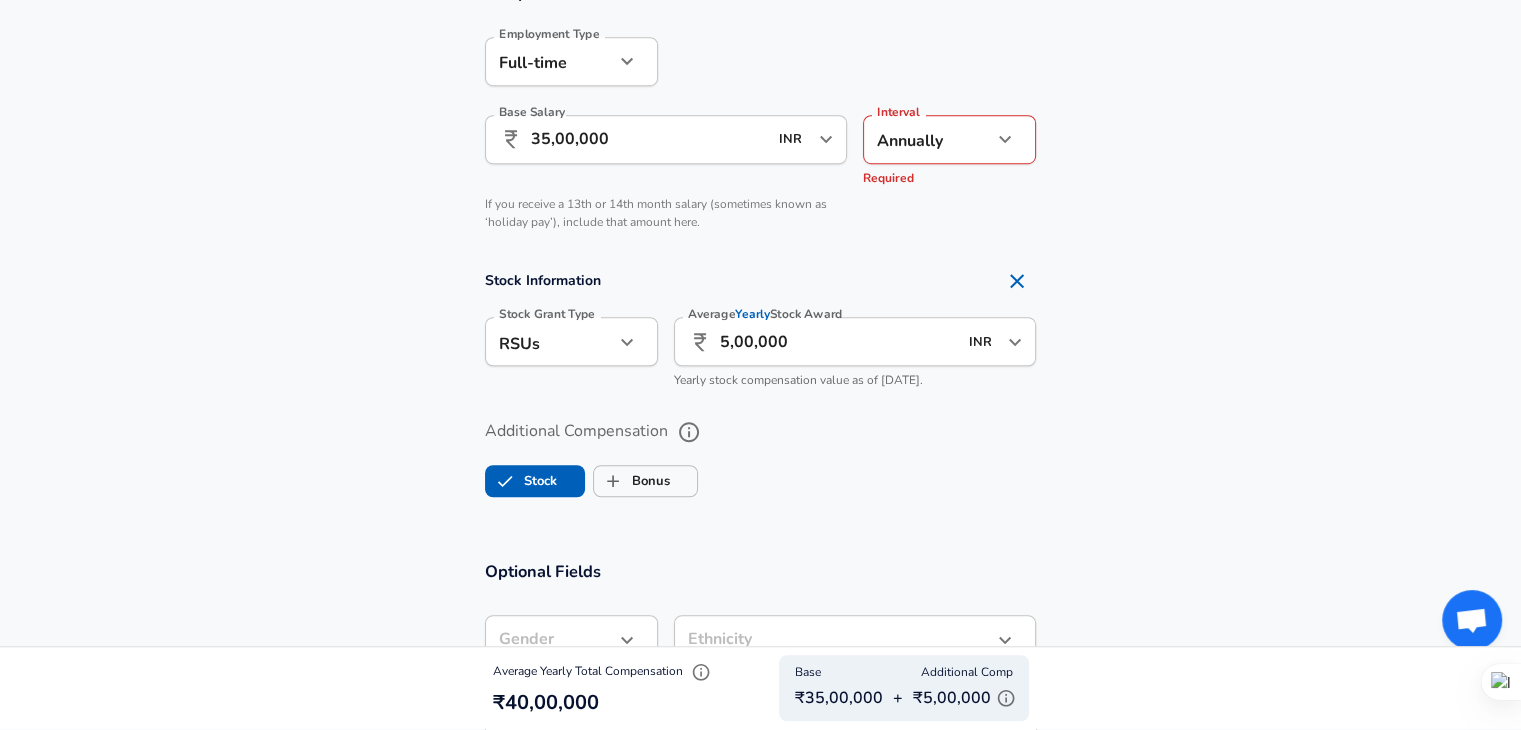 click on "Stock Bonus" at bounding box center [761, 477] 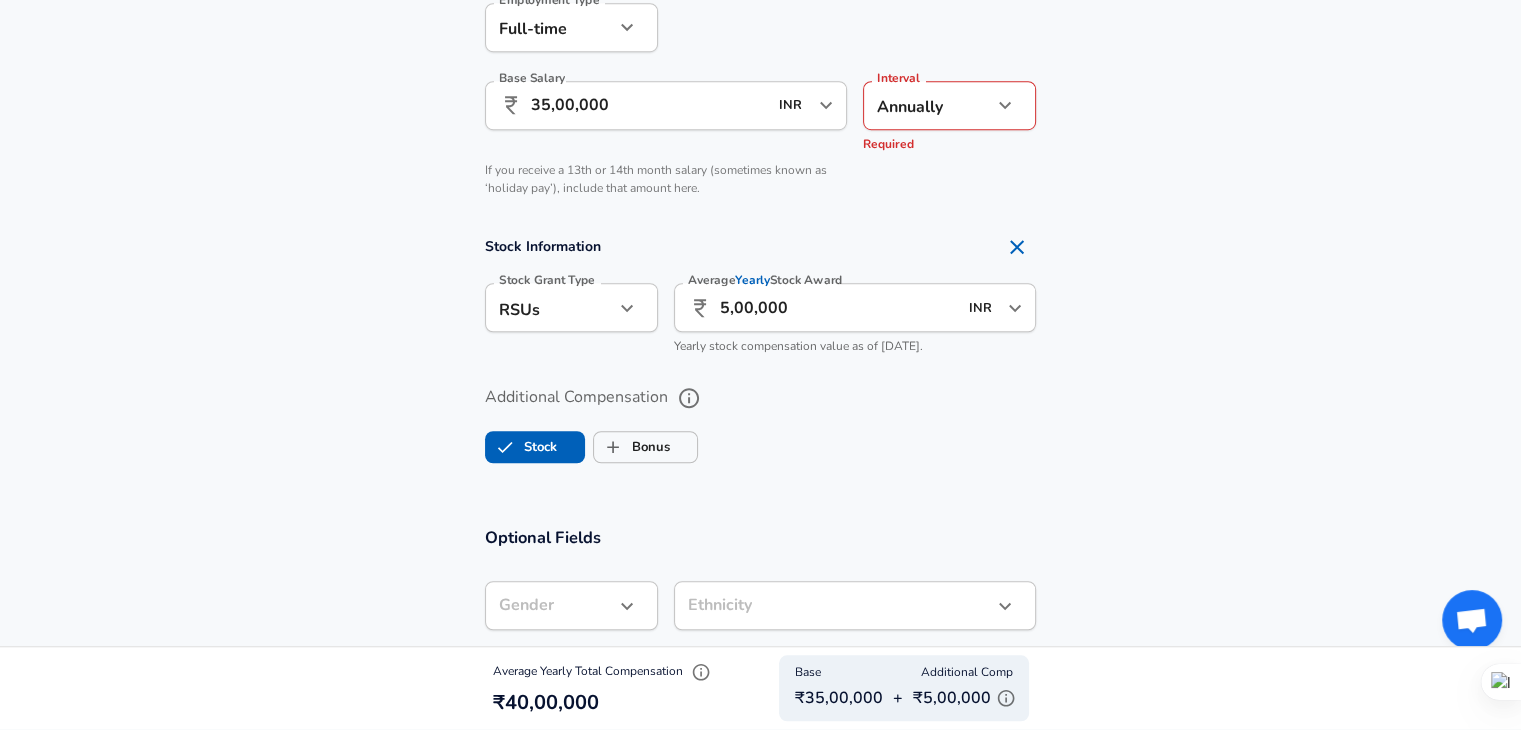 scroll, scrollTop: 1492, scrollLeft: 0, axis: vertical 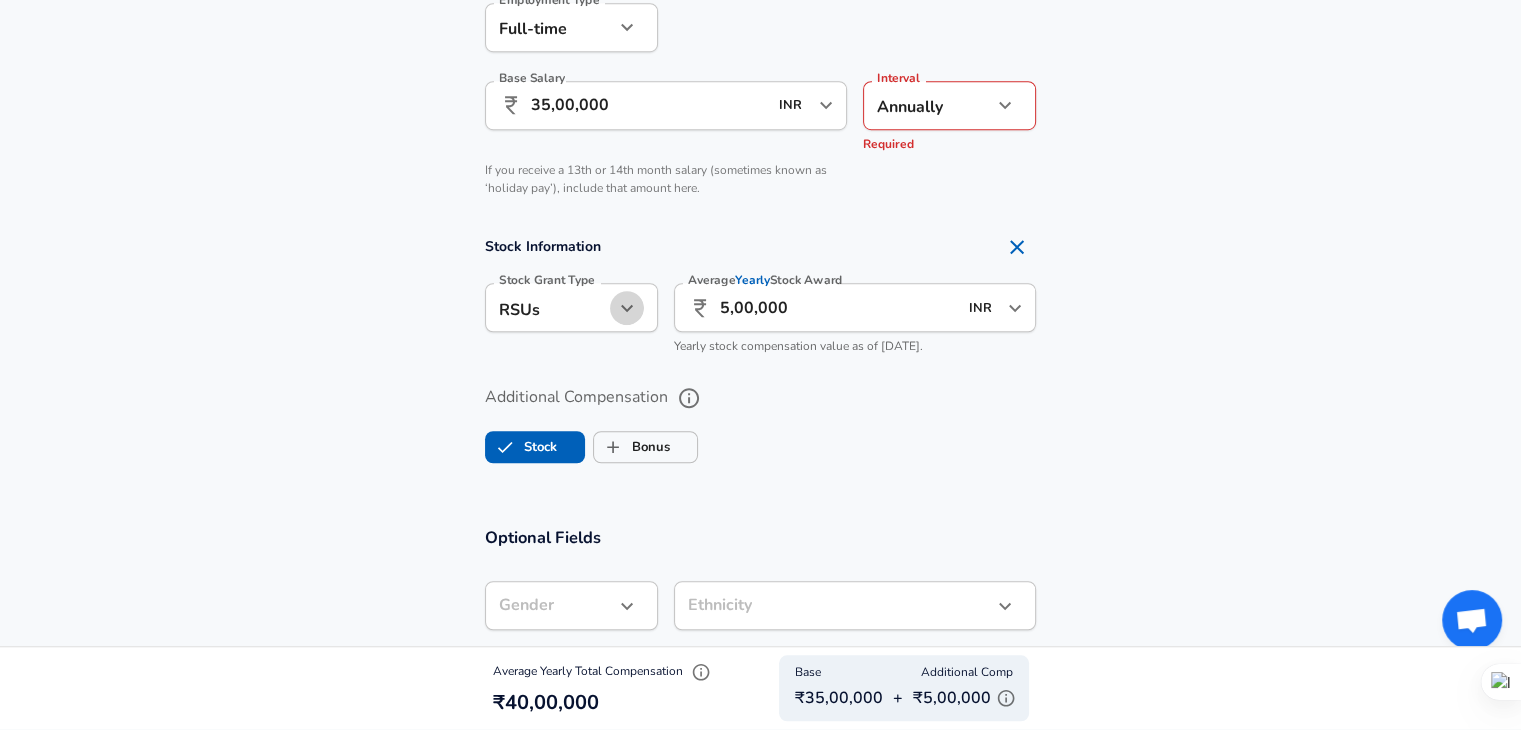 click 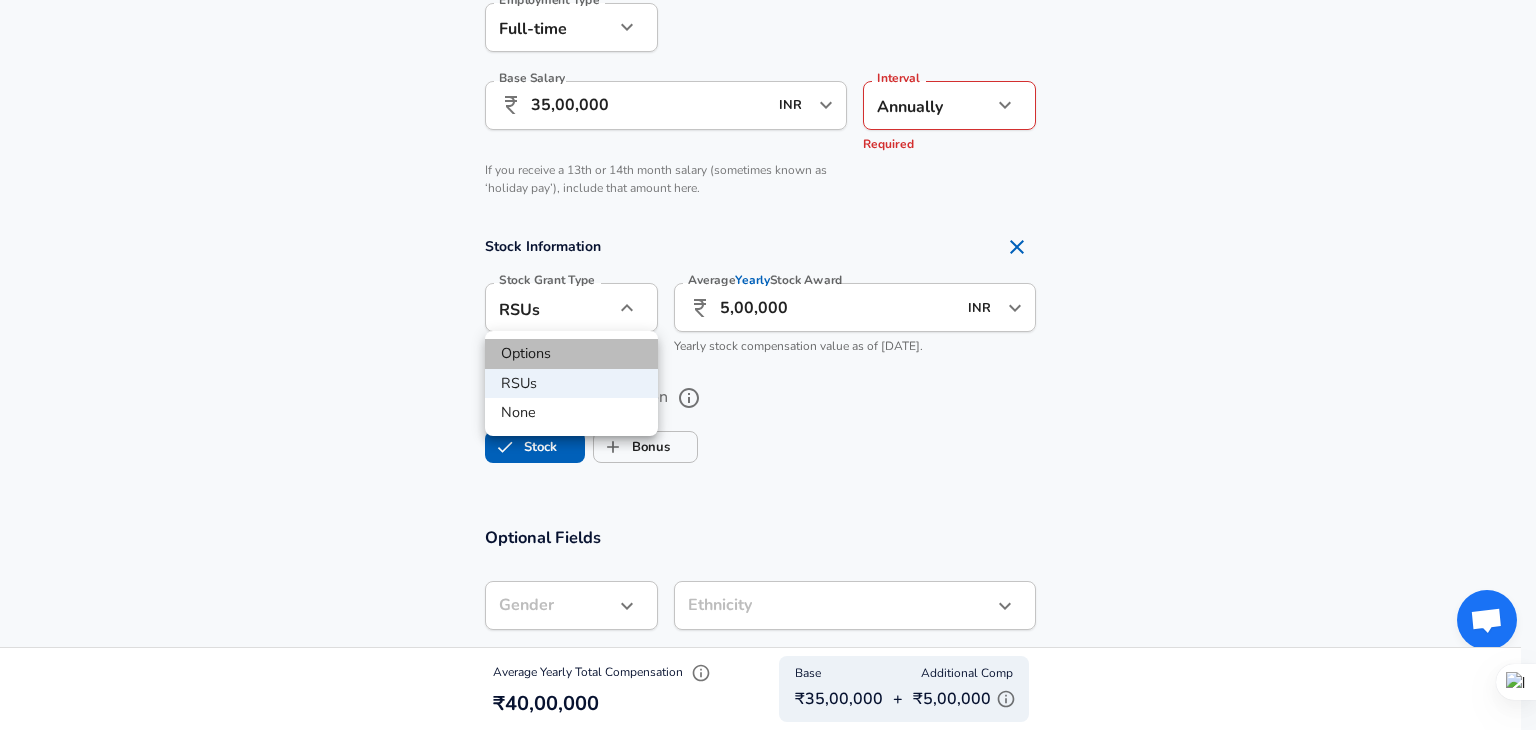 click on "Options" at bounding box center (571, 354) 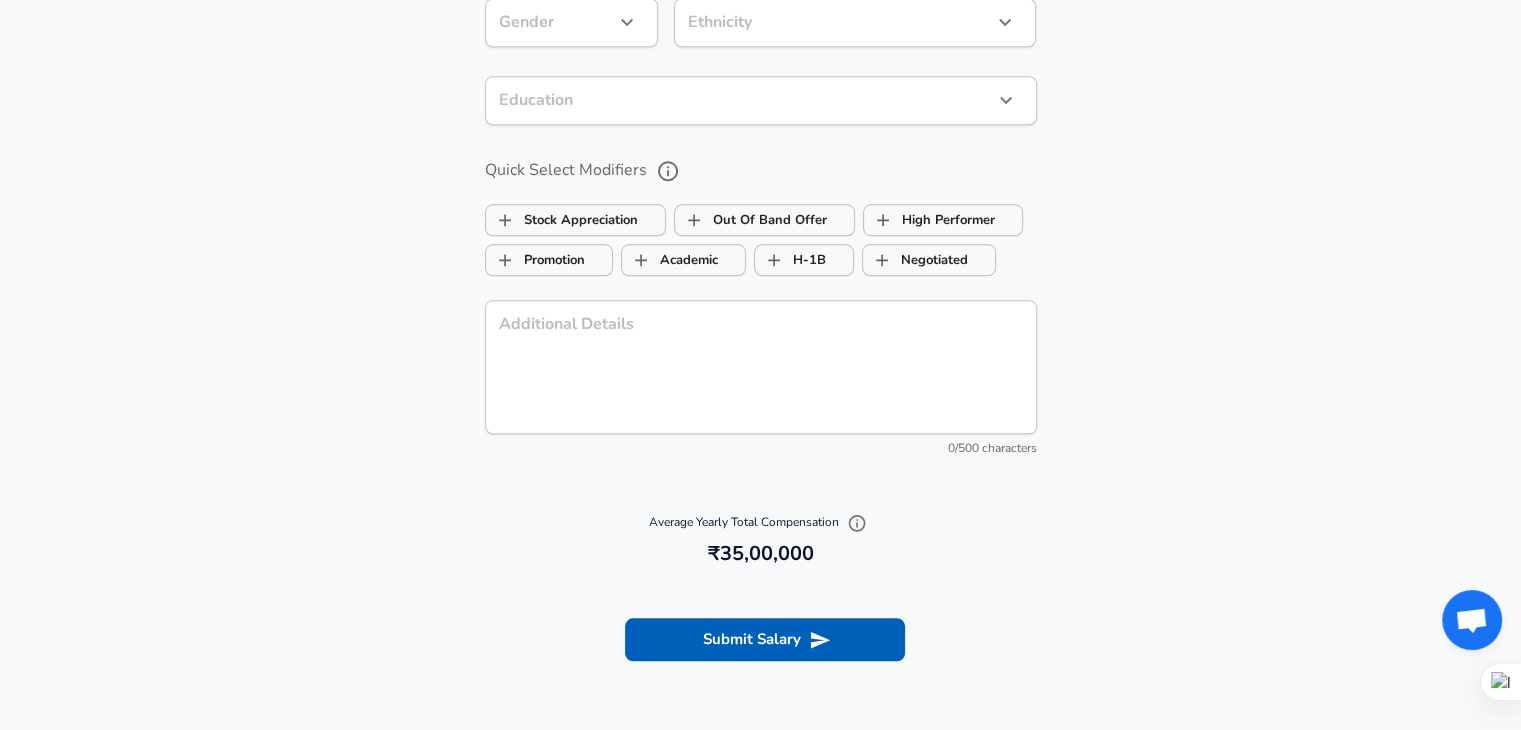 scroll, scrollTop: 2056, scrollLeft: 0, axis: vertical 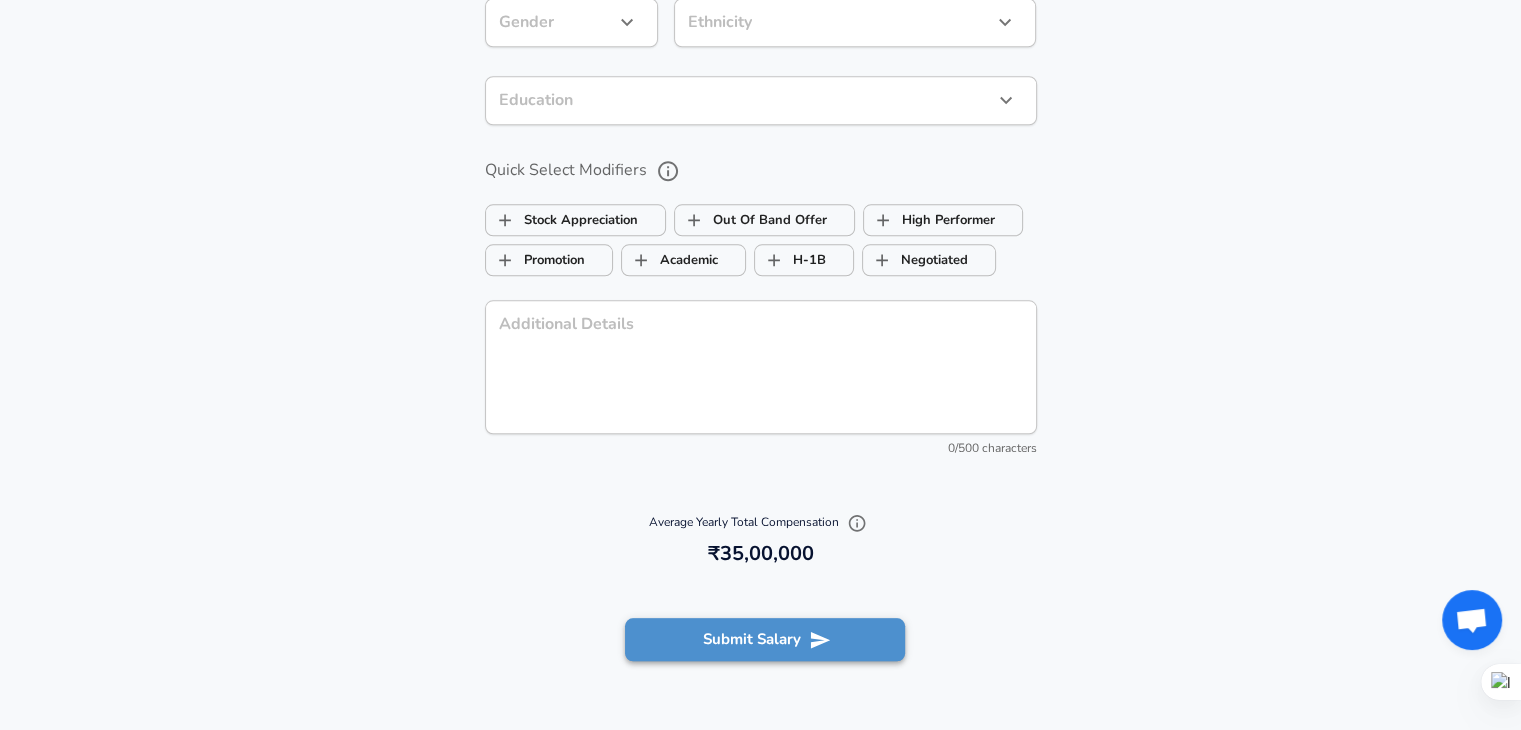 click 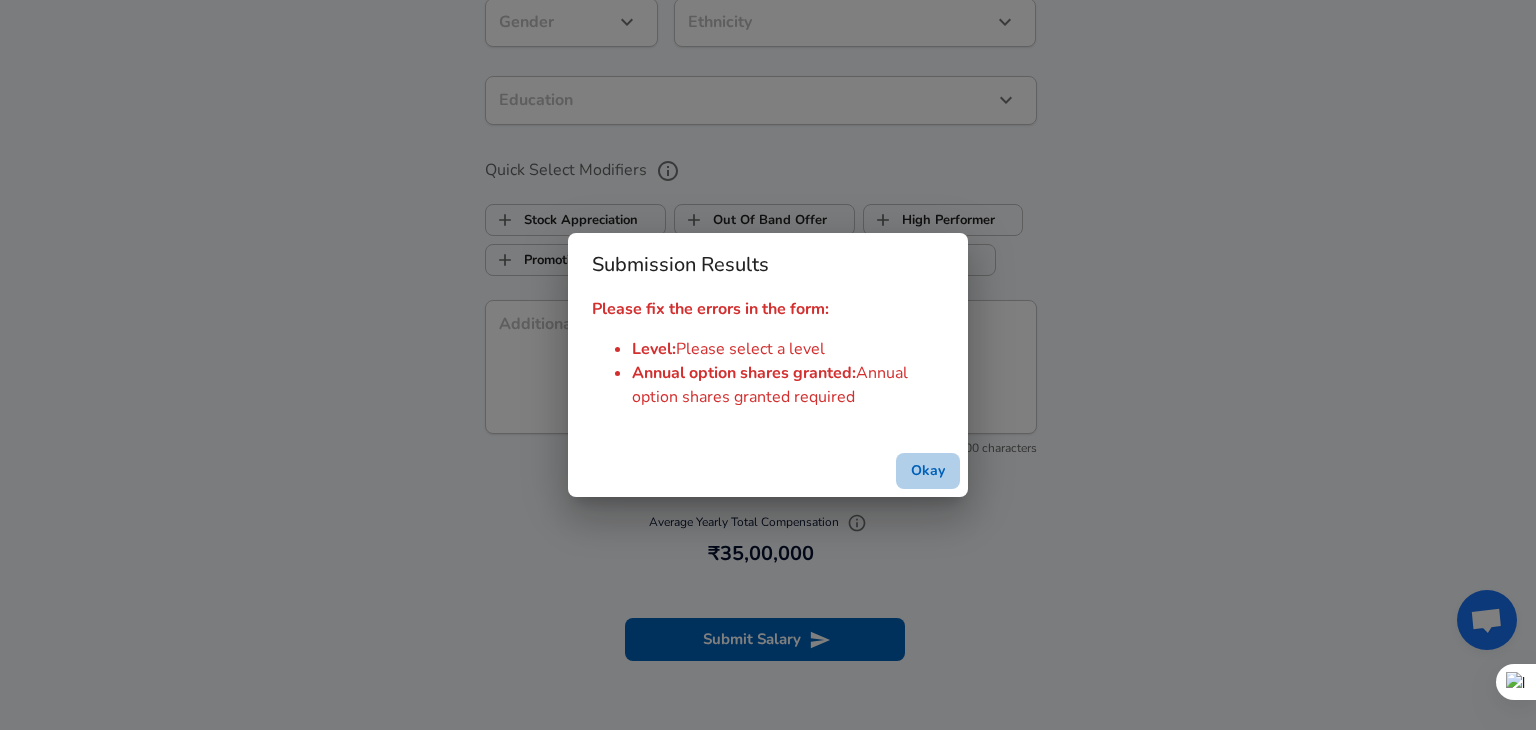 click on "Okay" at bounding box center [928, 471] 